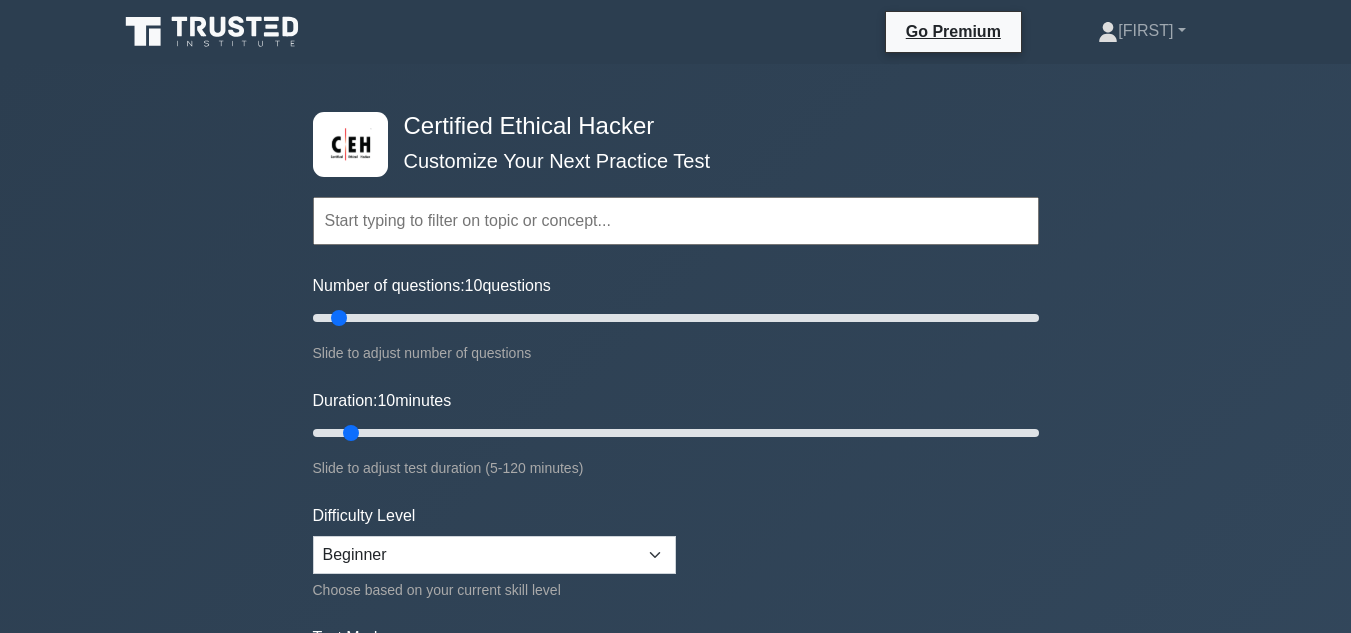 scroll, scrollTop: 181, scrollLeft: 0, axis: vertical 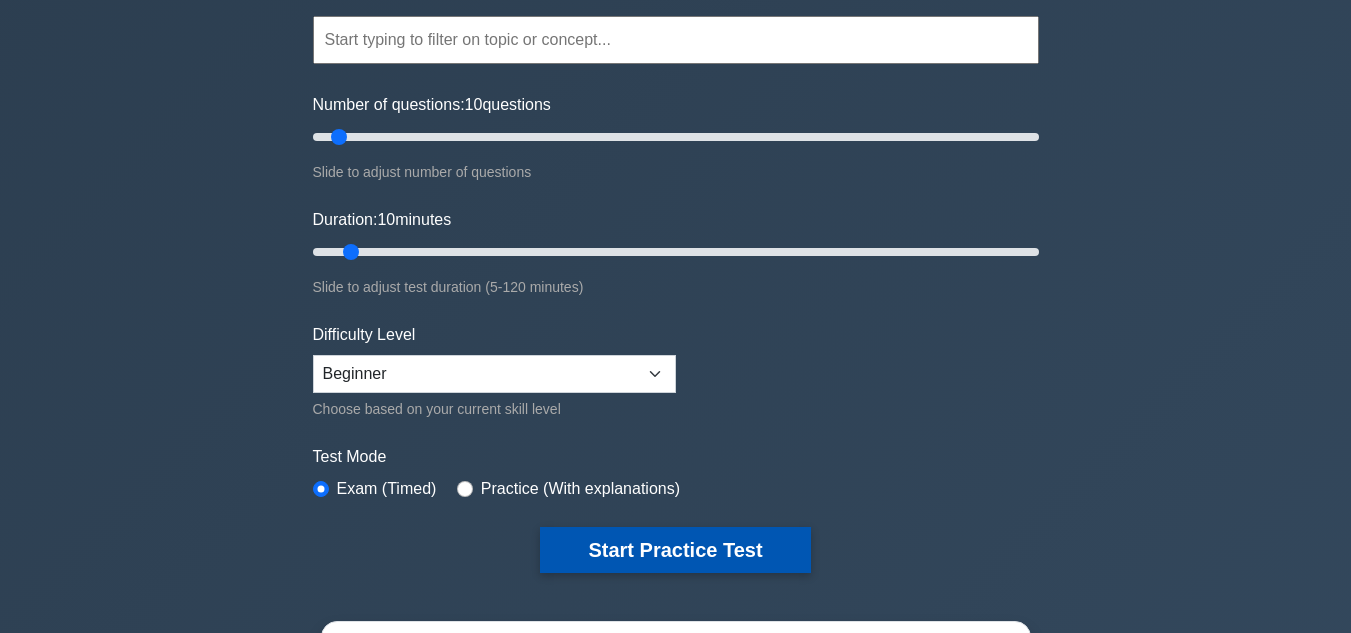 click on "Start Practice Test" at bounding box center [675, 550] 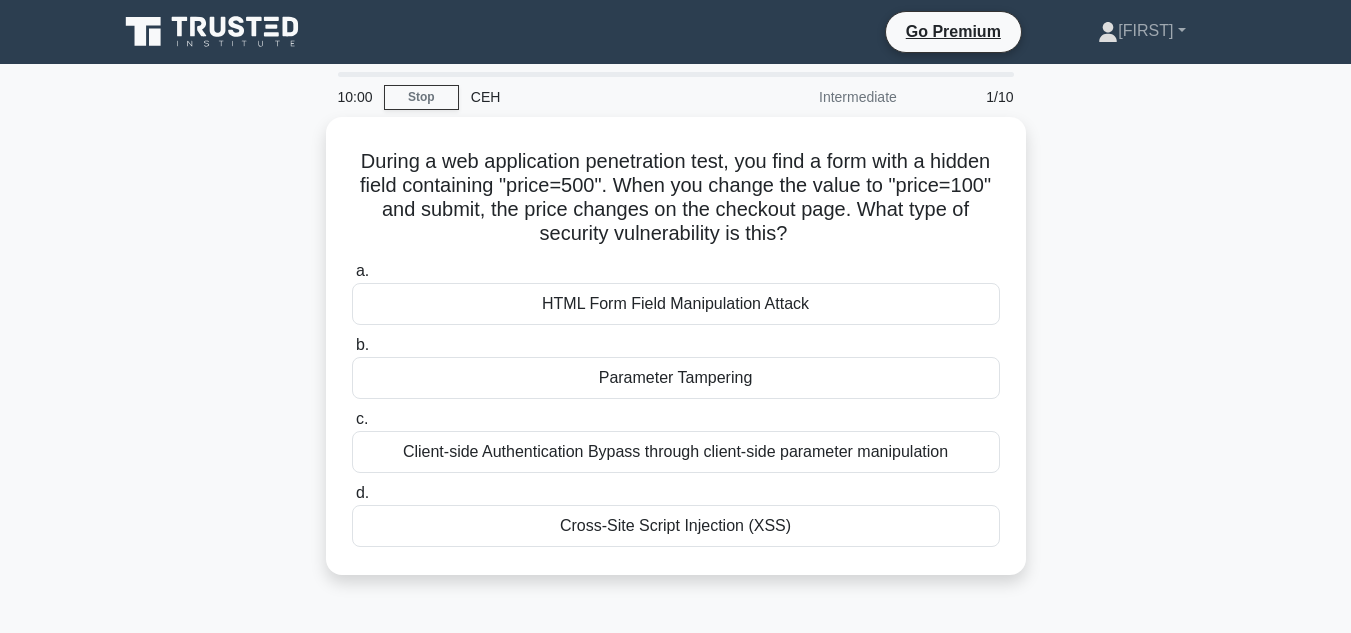 scroll, scrollTop: 0, scrollLeft: 0, axis: both 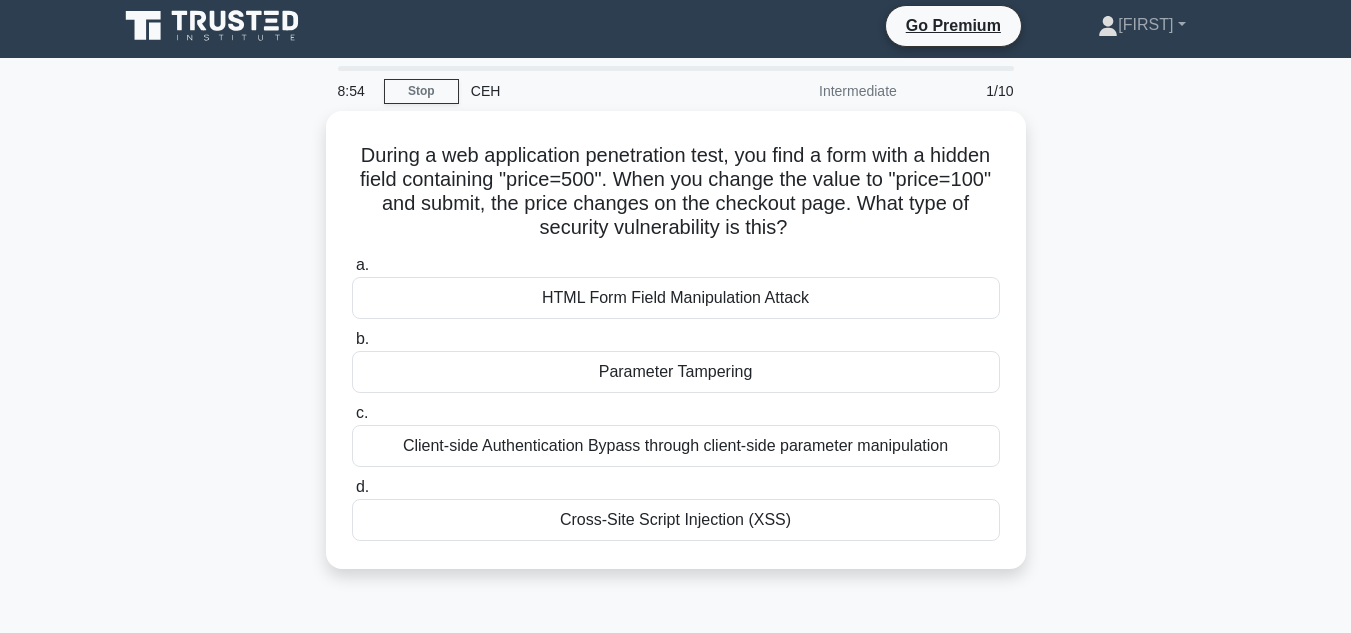 click on "8:54
Stop
CEH
Intermediate
1/10
During a web application penetration test, you find a form with a hidden field containing "price=500". When you change the value to "price=100" and submit, the price changes on the checkout page. What type of security vulnerability is this?
.spinner_0XTQ{transform-origin:center;animation:spinner_y6GP .75s linear infinite}@keyframes spinner_y6GP{100%{transform:rotate(360deg)}}
a." at bounding box center [675, 566] 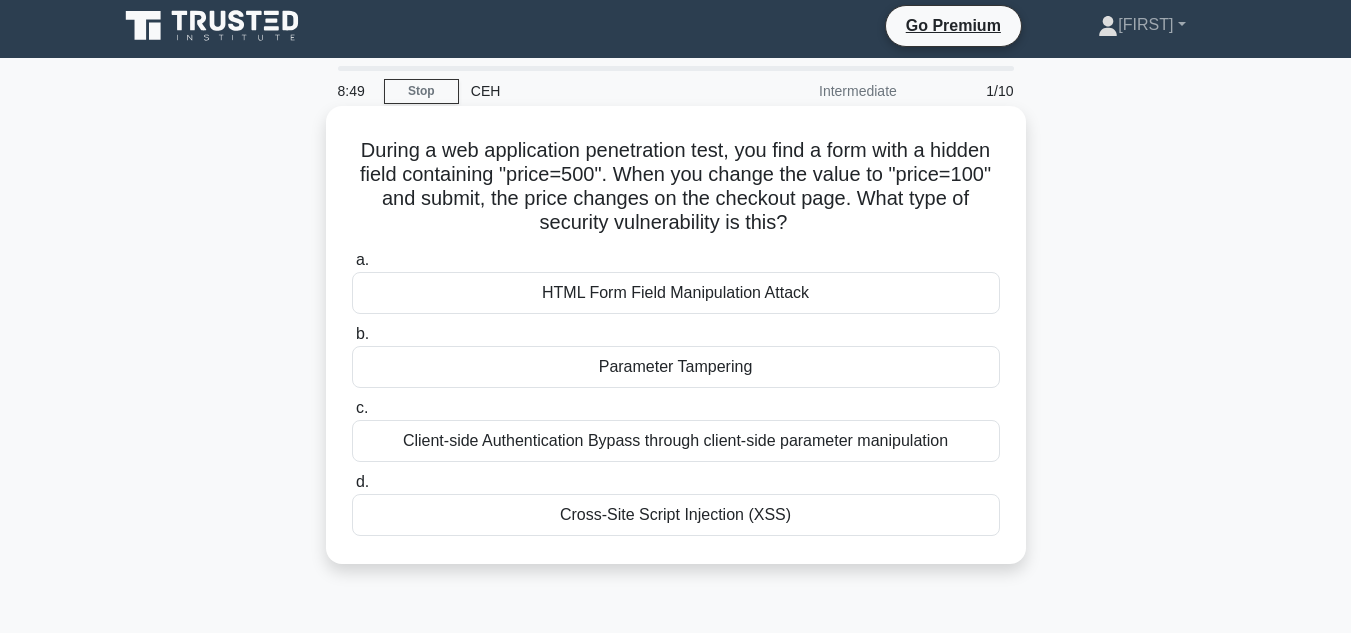 click on "Parameter Tampering" at bounding box center (676, 367) 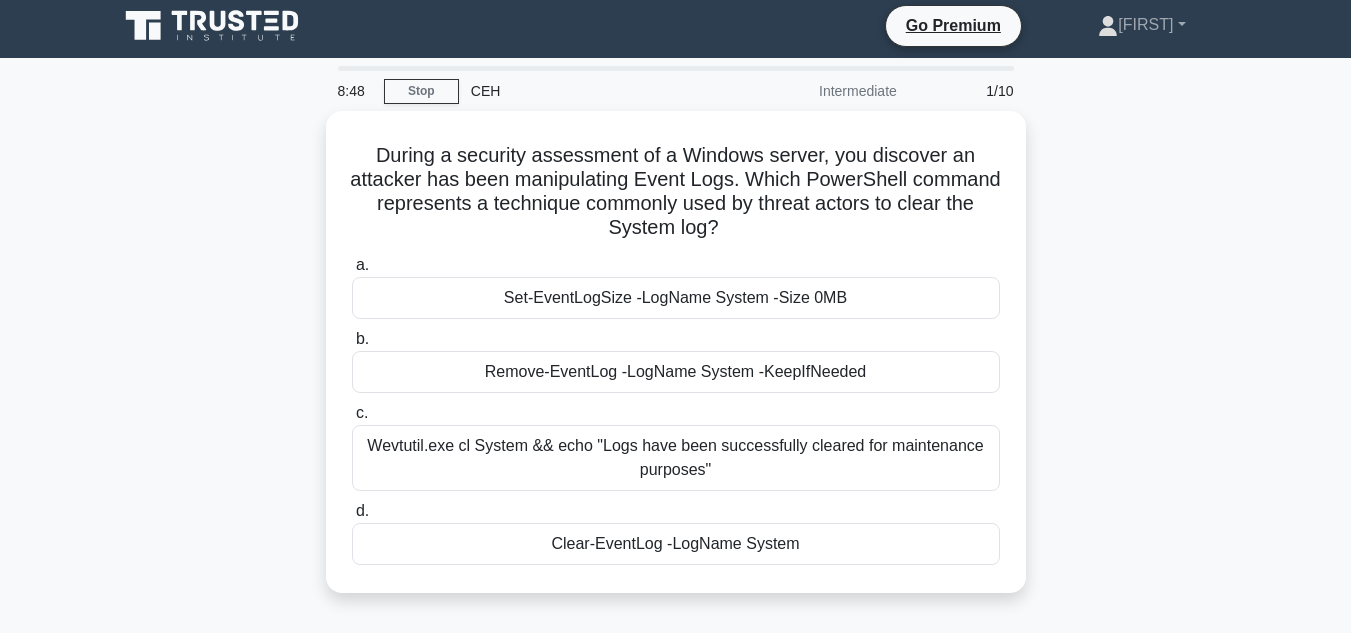 scroll, scrollTop: 0, scrollLeft: 0, axis: both 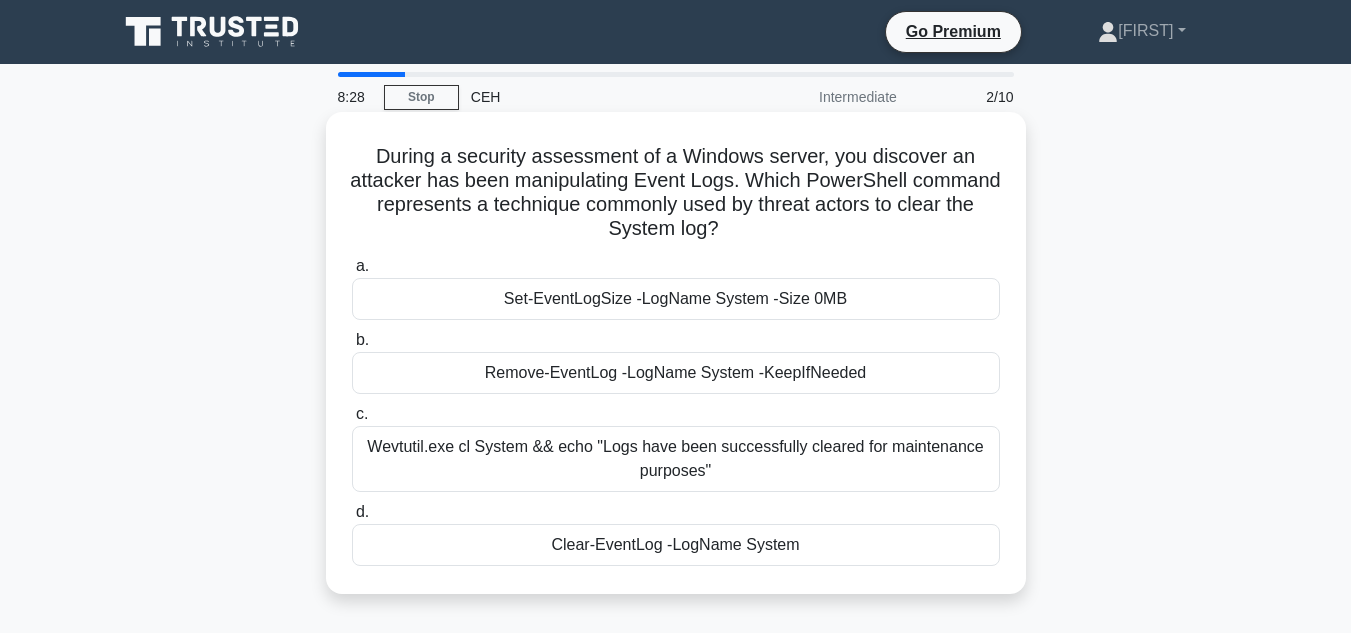 click on "Remove-EventLog -LogName System -KeepIfNeeded" at bounding box center (676, 373) 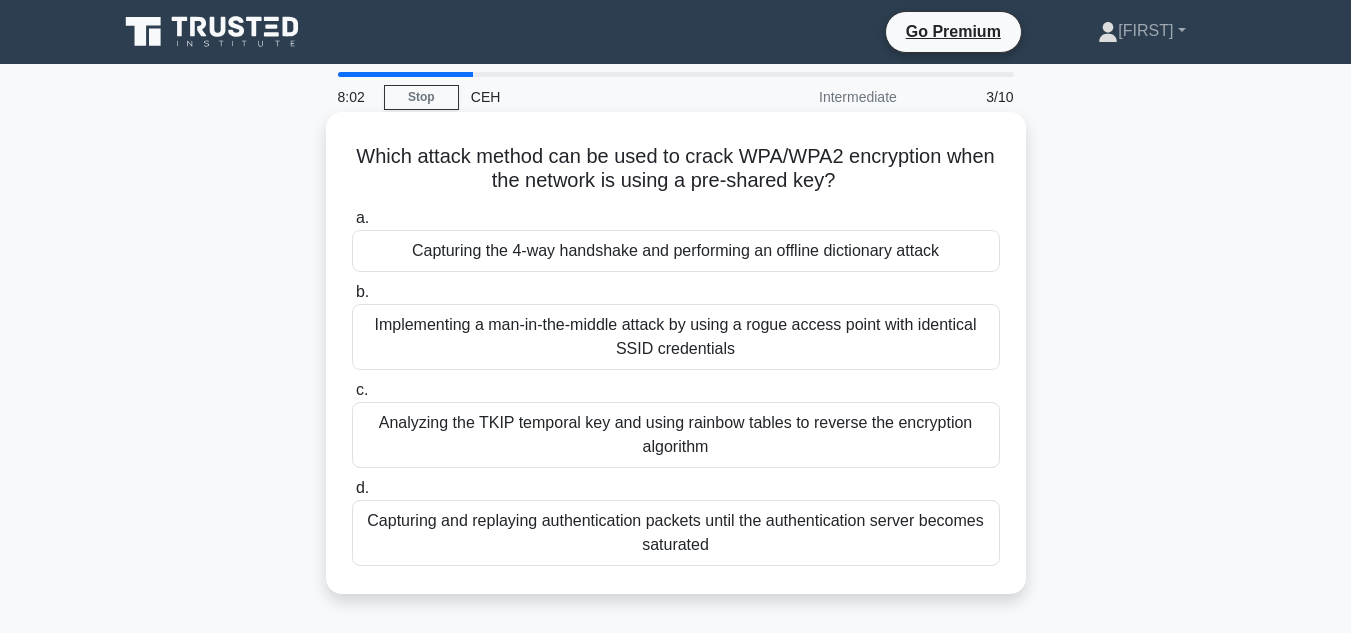 click on "Implementing a man-in-the-middle attack by using a rogue access point with identical SSID credentials" at bounding box center (676, 337) 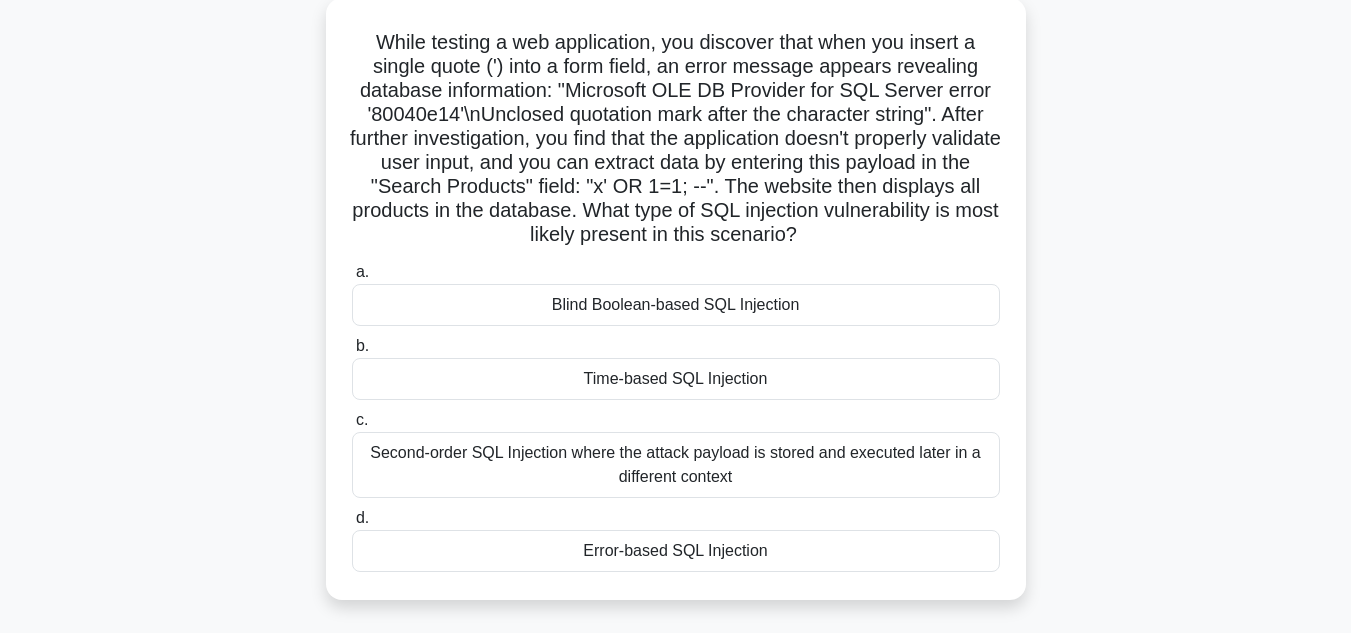 scroll, scrollTop: 116, scrollLeft: 0, axis: vertical 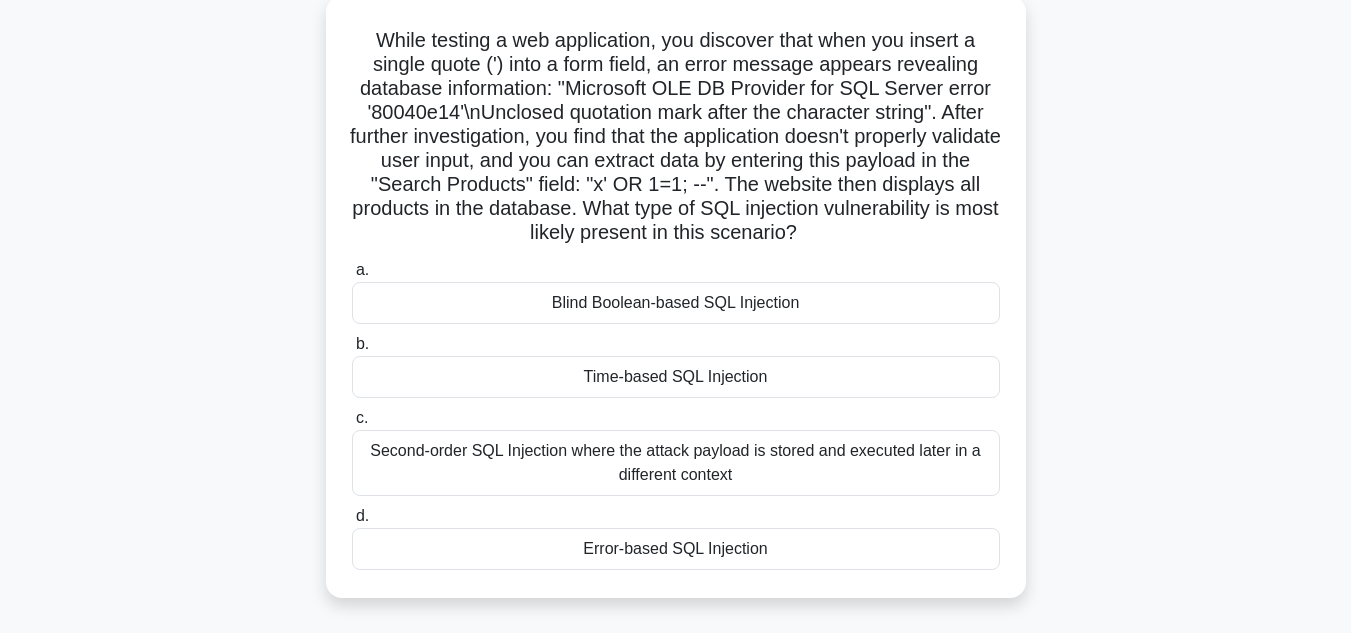 click on "Error-based SQL Injection" at bounding box center [676, 549] 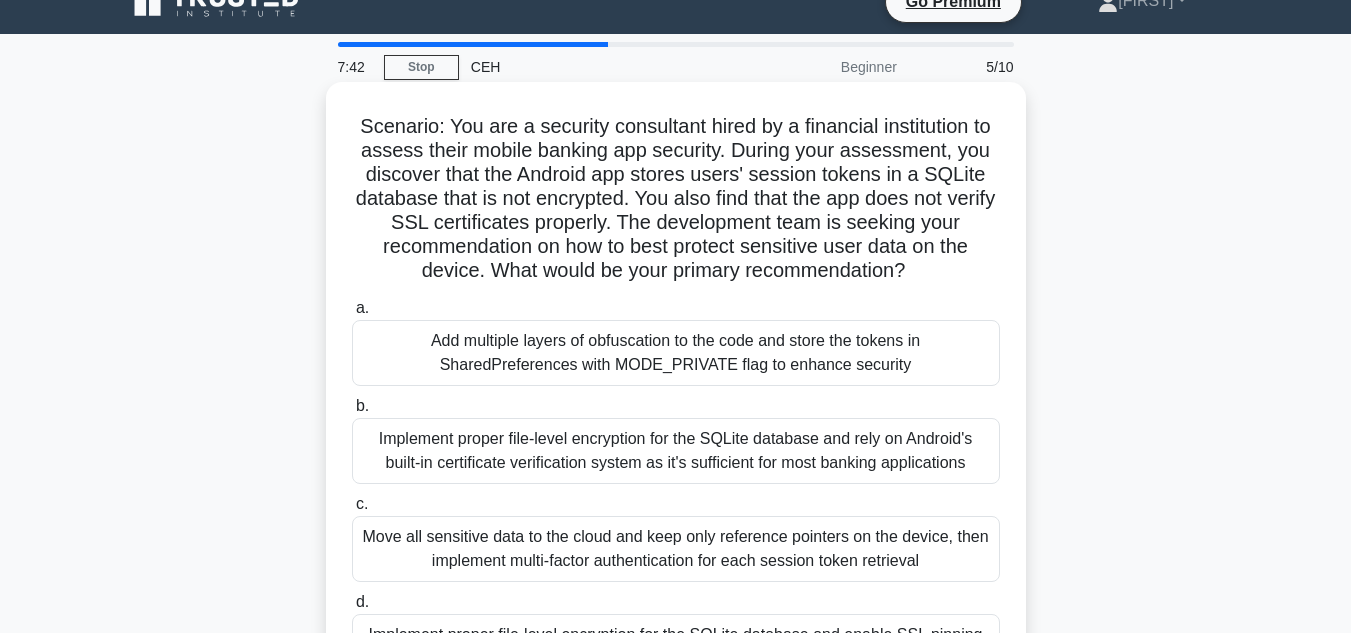 scroll, scrollTop: 0, scrollLeft: 0, axis: both 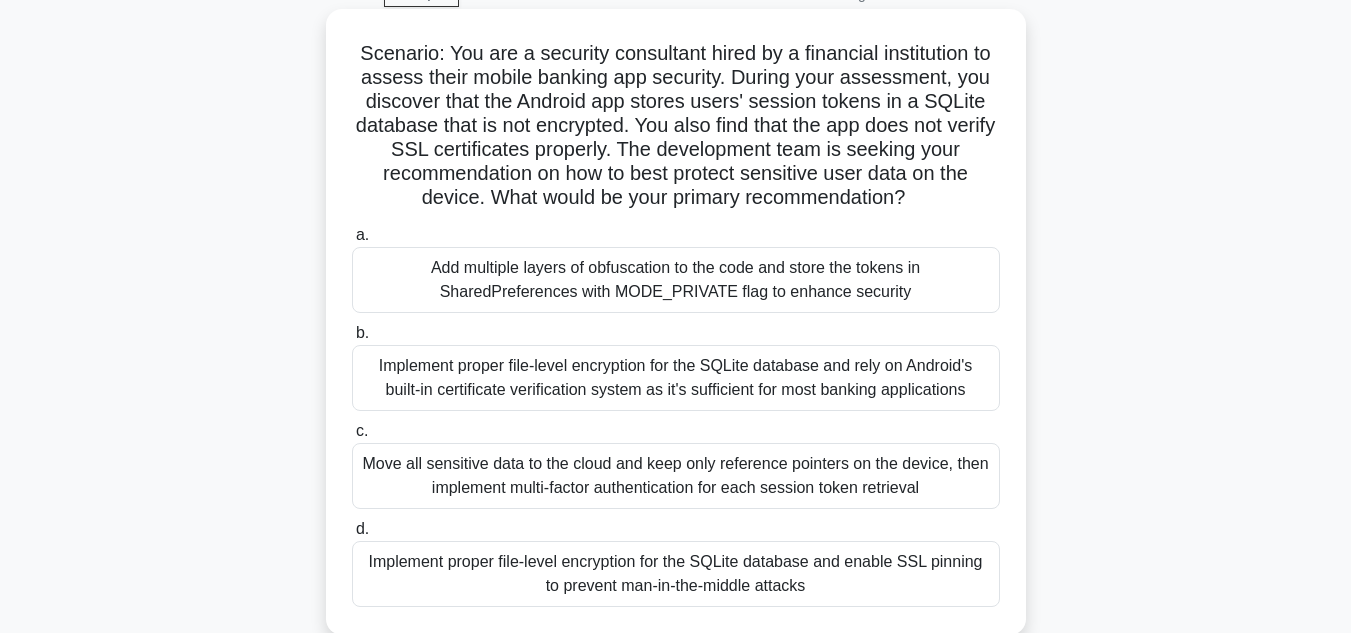 click on "Implement proper file-level encryption for the SQLite database and rely on Android's built-in certificate verification system as it's sufficient for most banking applications" at bounding box center (676, 378) 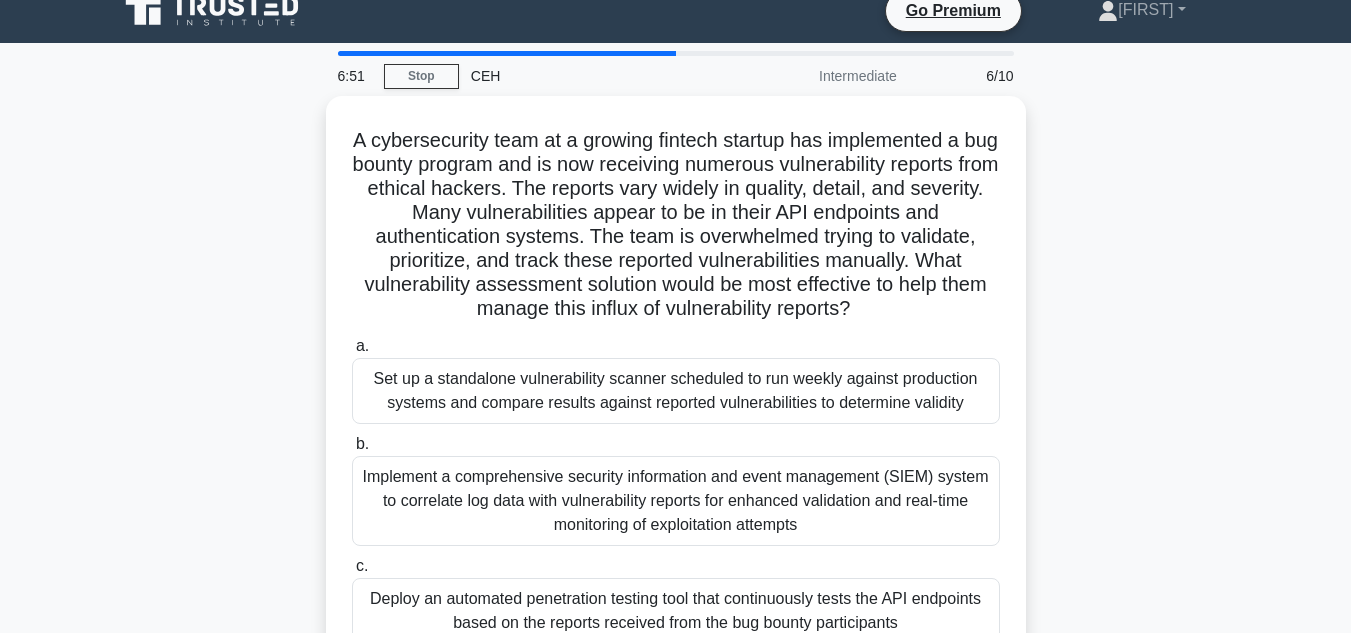 scroll, scrollTop: 0, scrollLeft: 0, axis: both 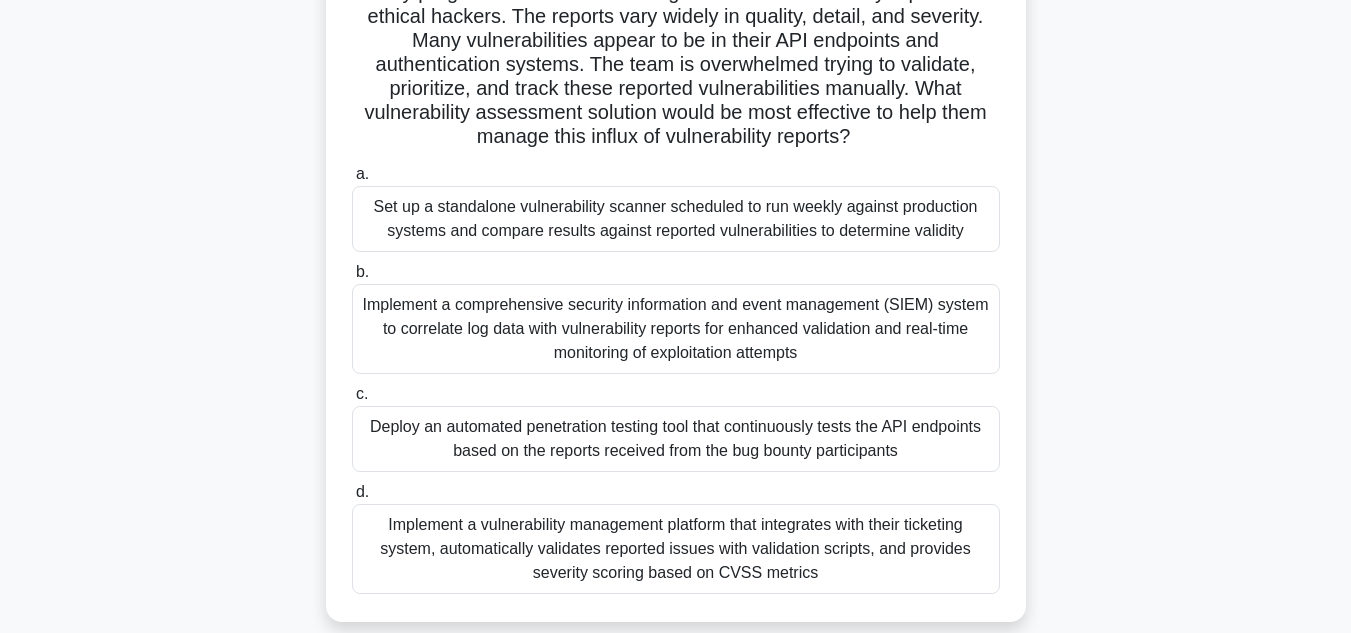 click on "Implement a comprehensive security information and event management (SIEM) system to correlate log data with vulnerability reports for enhanced validation and real-time monitoring of exploitation attempts" at bounding box center (676, 329) 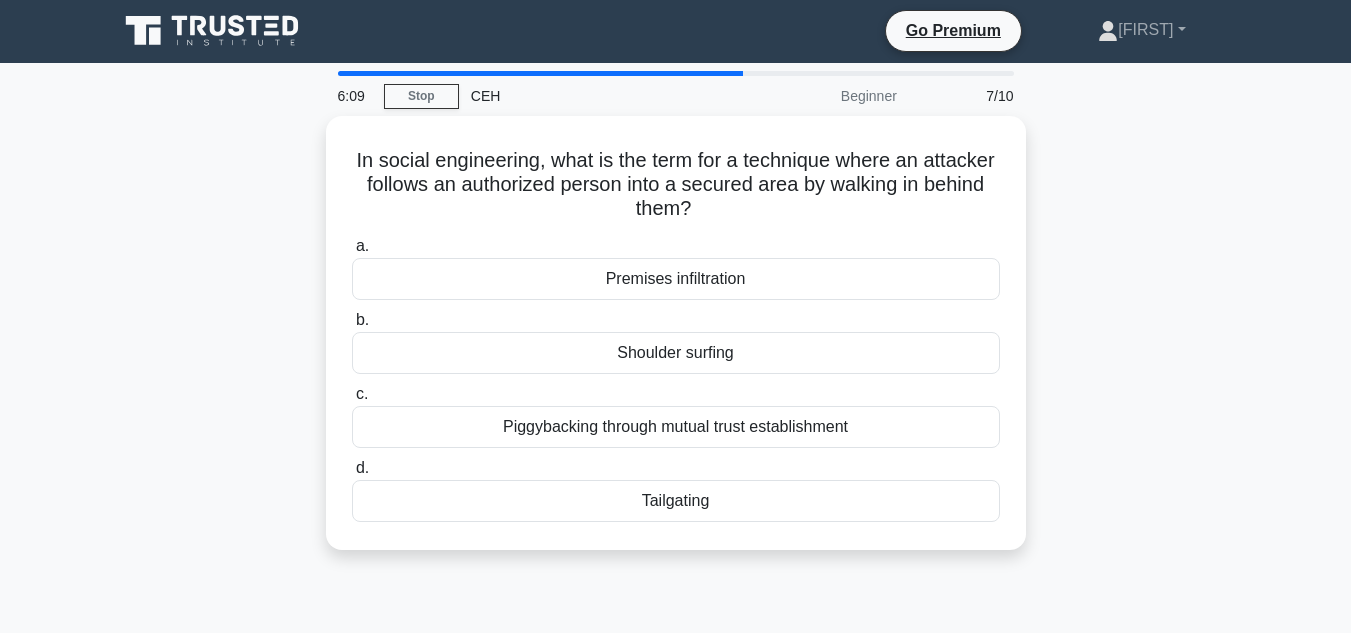 scroll, scrollTop: 0, scrollLeft: 0, axis: both 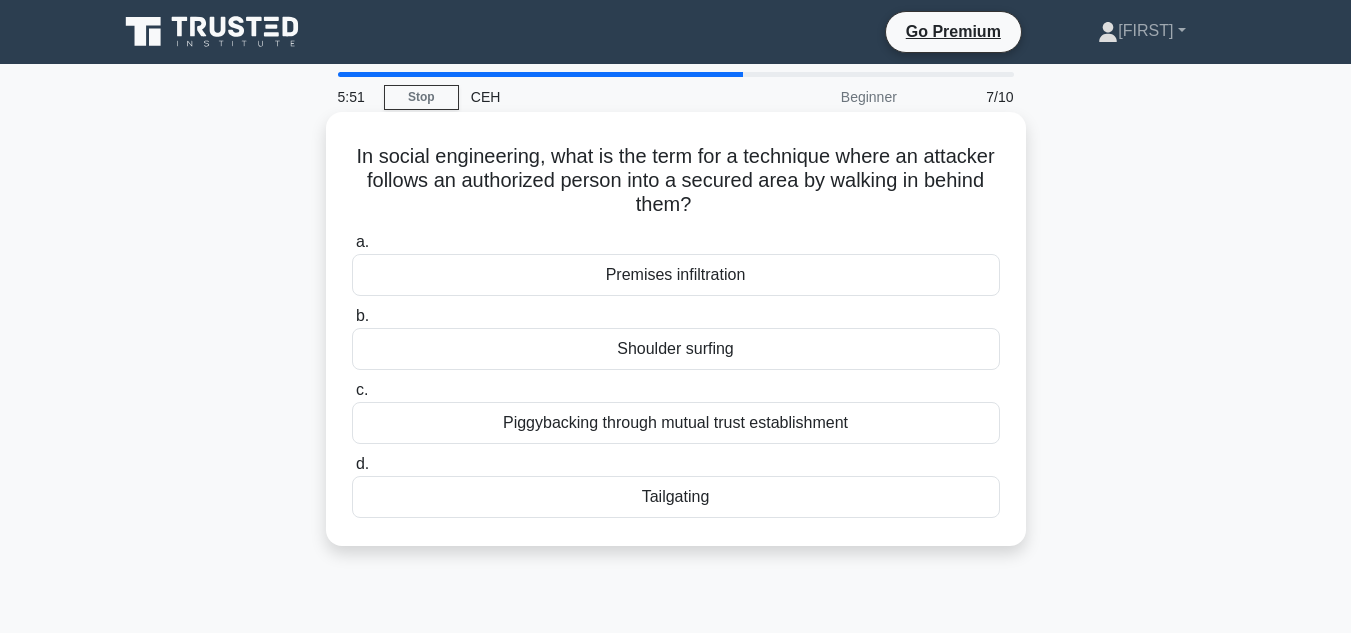 click on "Shoulder surfing" at bounding box center [676, 349] 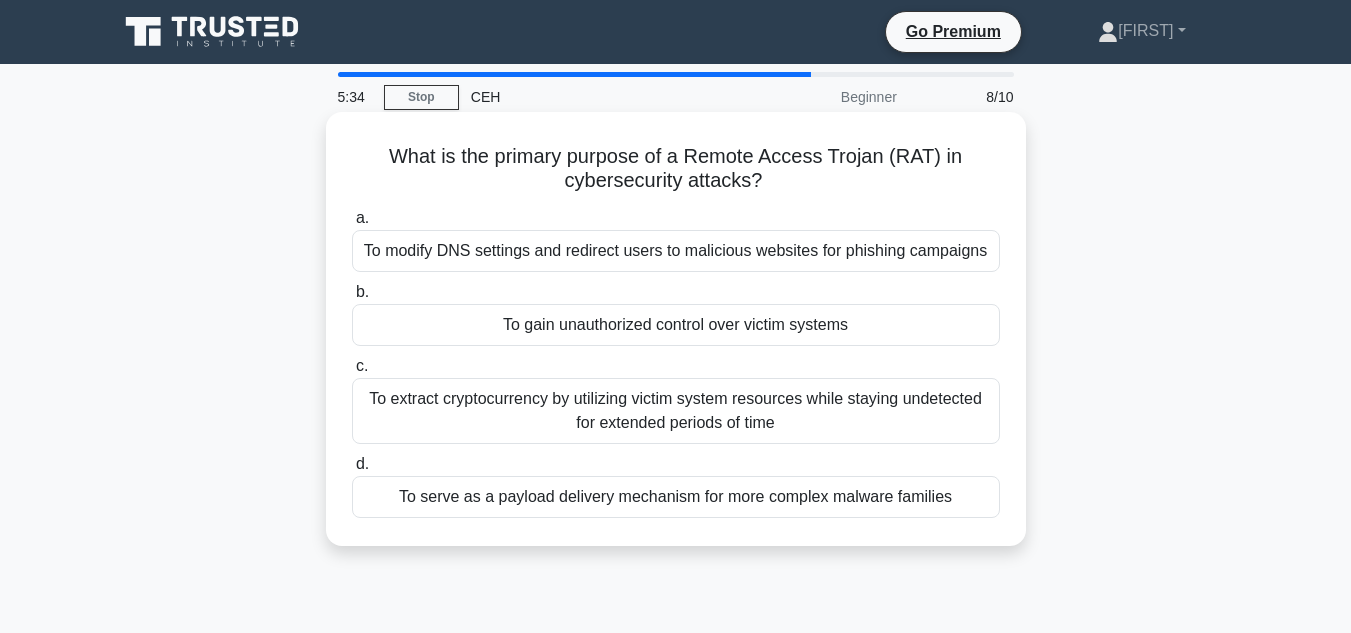 click on "To gain unauthorized control over victim systems" at bounding box center [676, 325] 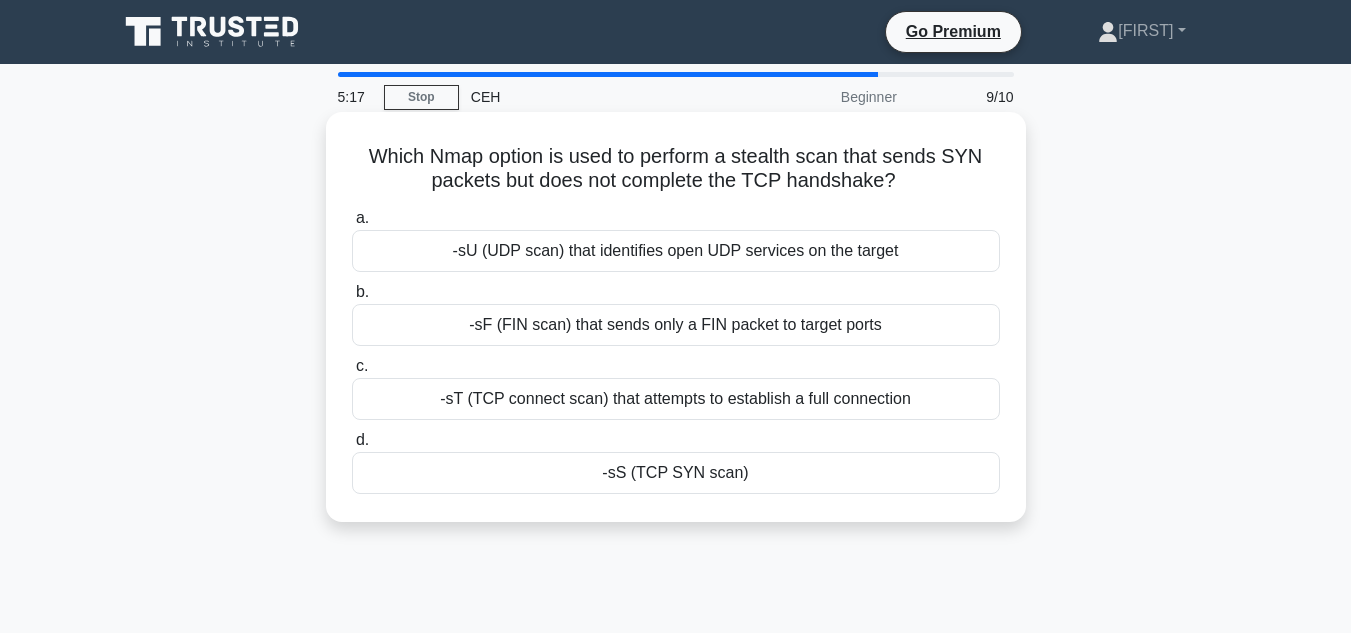 click on "-sS (TCP SYN scan)" at bounding box center [676, 473] 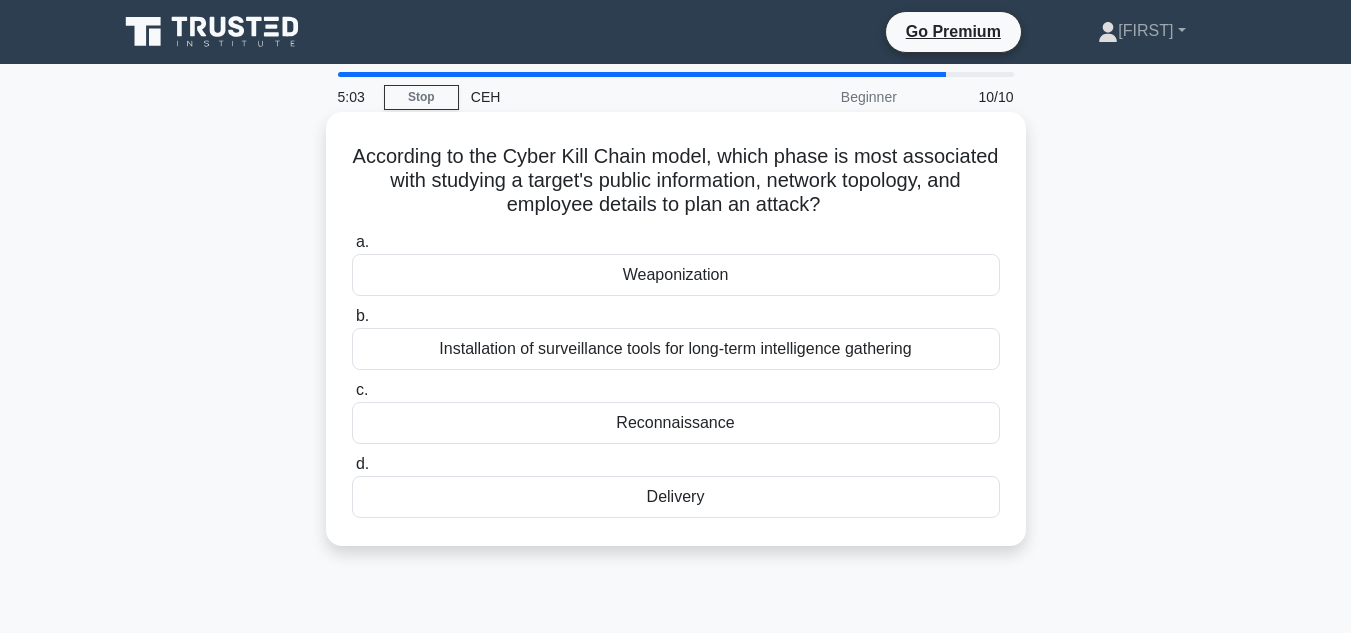 click on "Reconnaissance" at bounding box center (676, 423) 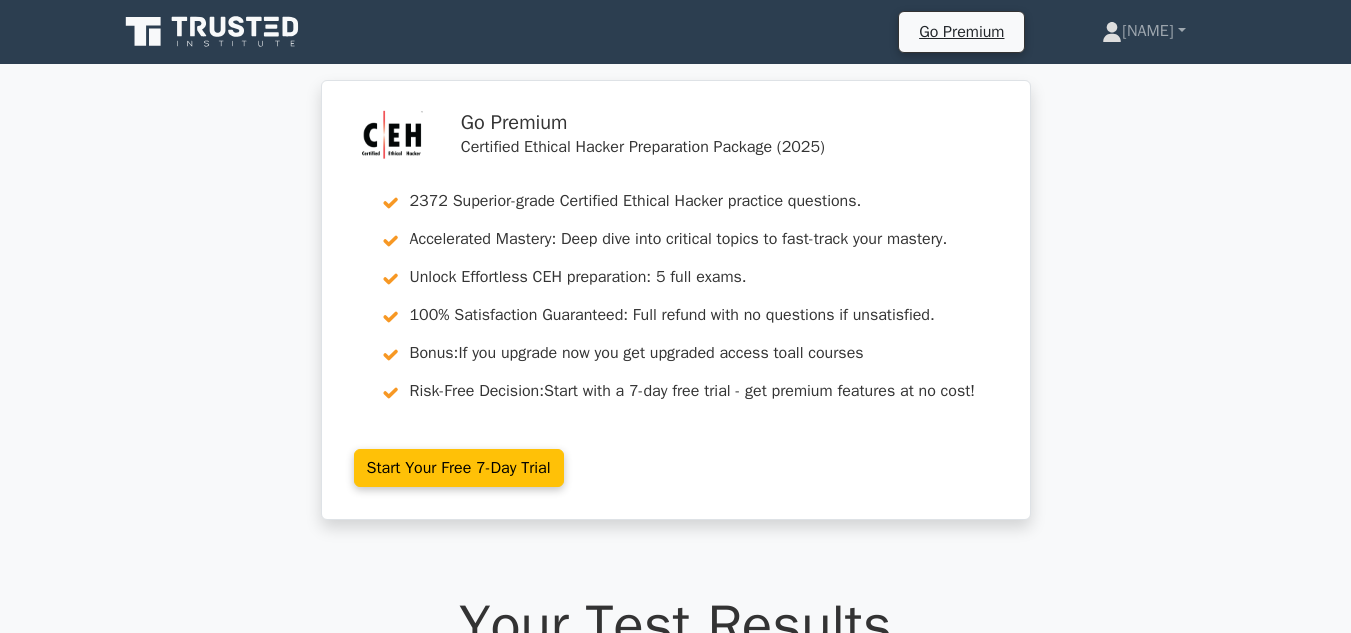 scroll, scrollTop: 0, scrollLeft: 0, axis: both 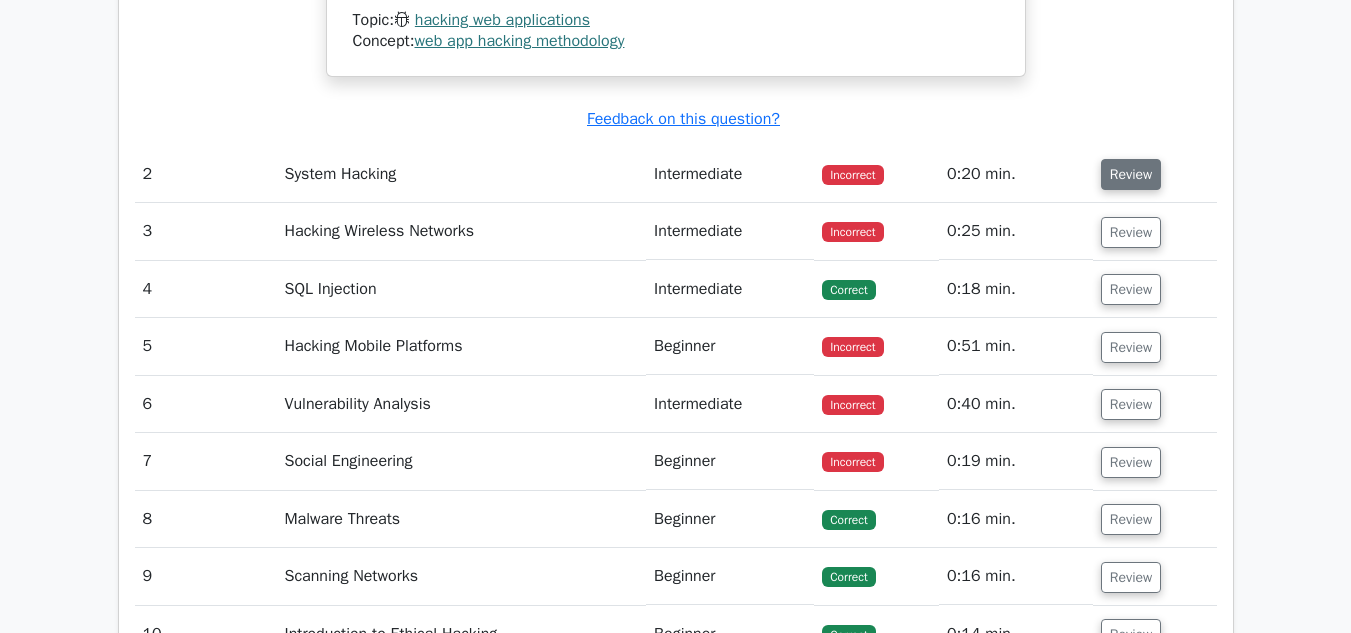 click on "Review" at bounding box center [1131, 174] 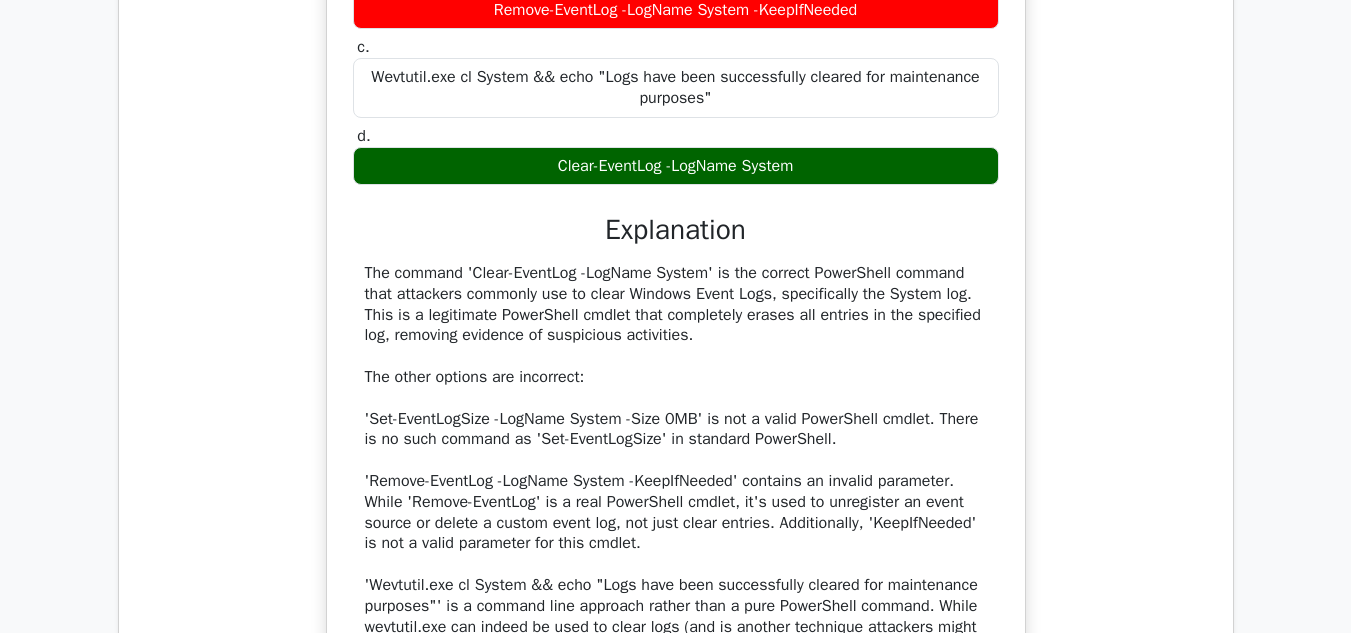 scroll, scrollTop: 3352, scrollLeft: 0, axis: vertical 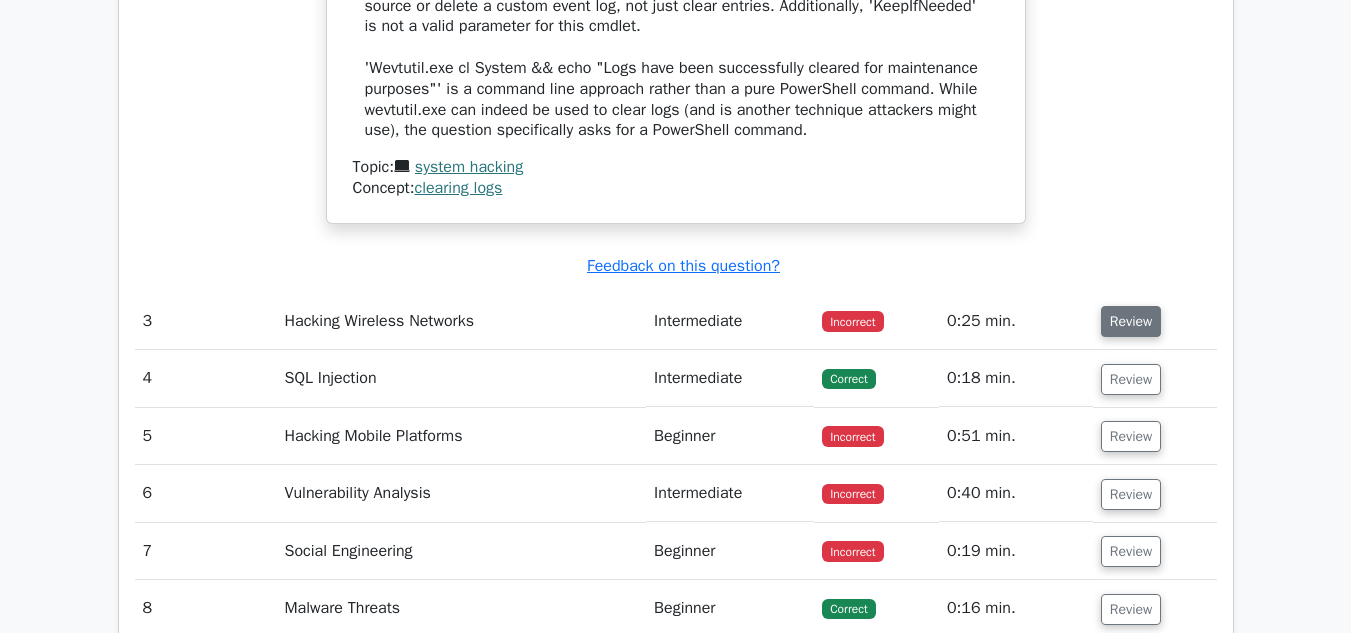 click on "Review" at bounding box center (1131, 321) 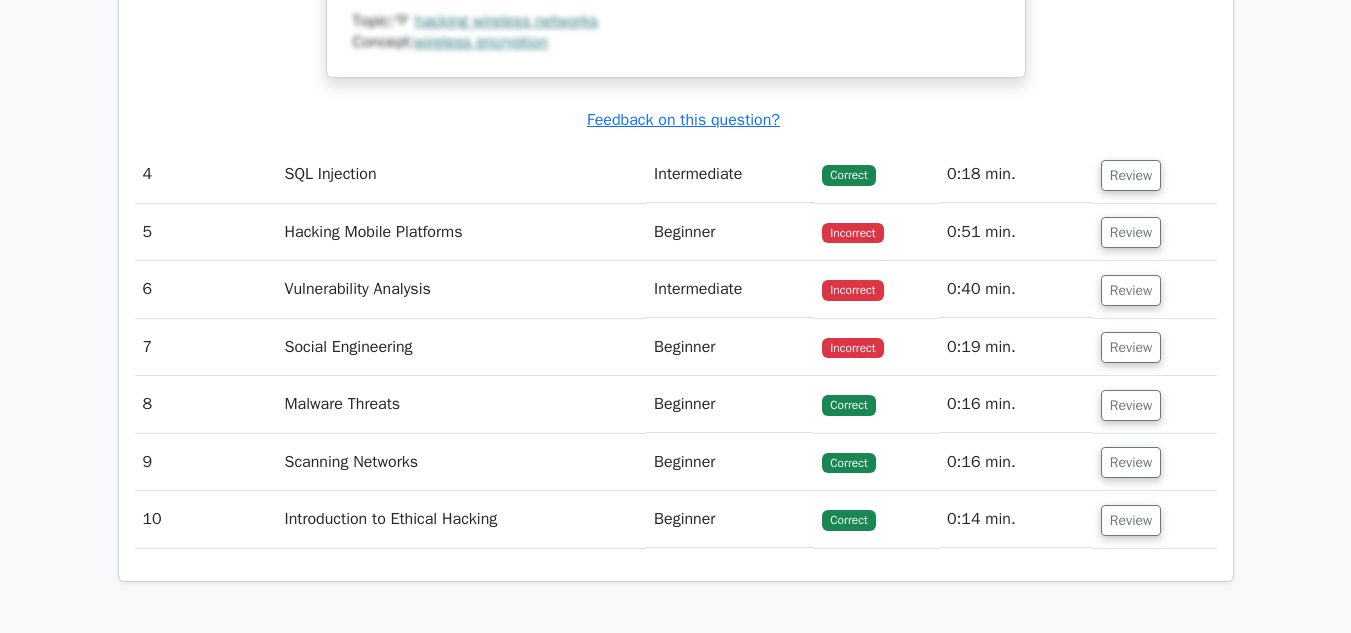 scroll, scrollTop: 5193, scrollLeft: 0, axis: vertical 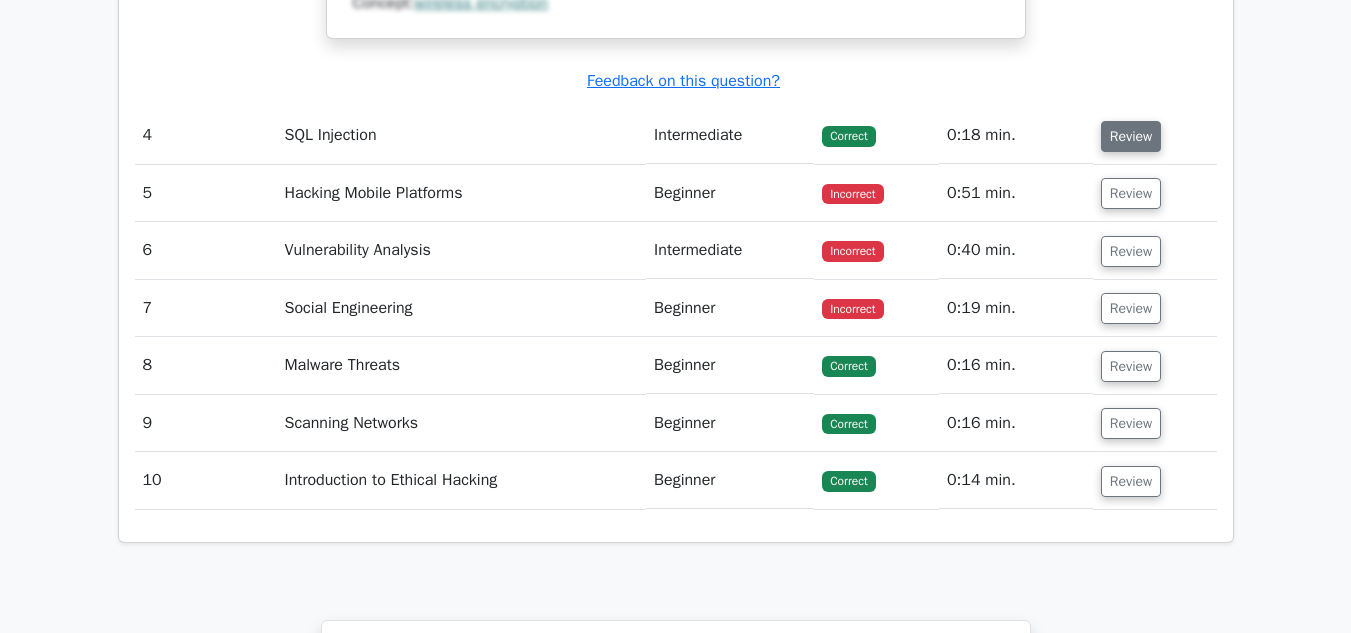 click on "Review" at bounding box center (1131, 136) 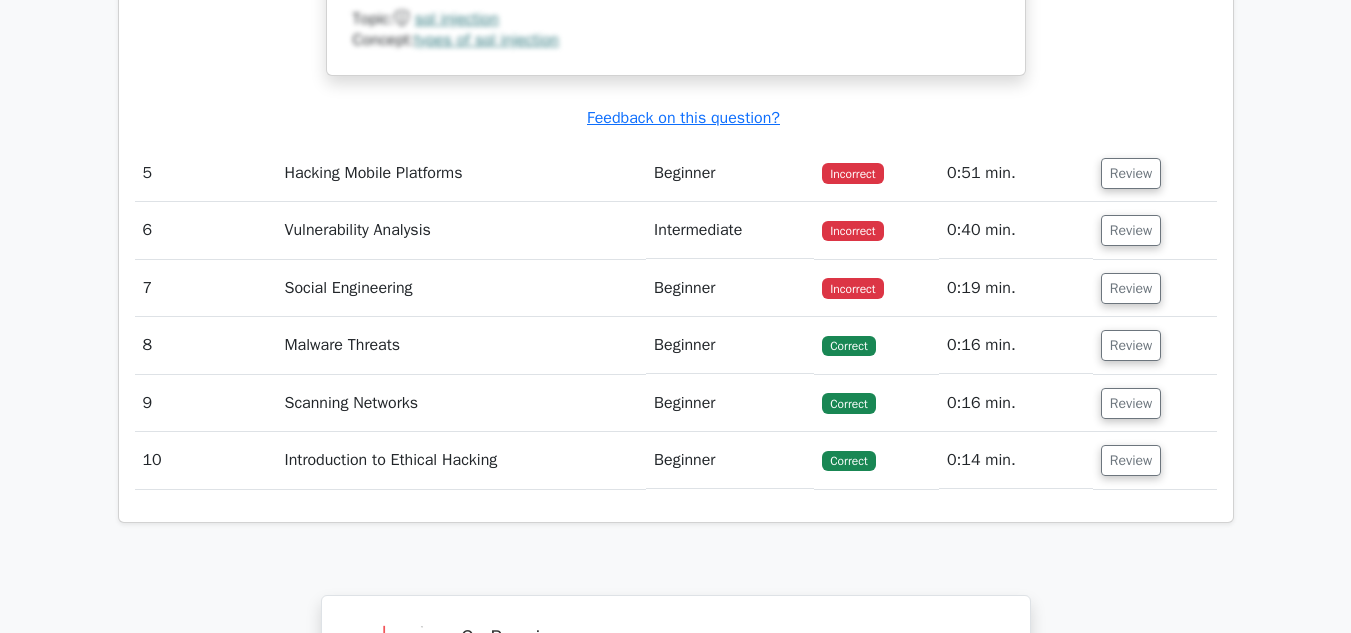 scroll, scrollTop: 6633, scrollLeft: 0, axis: vertical 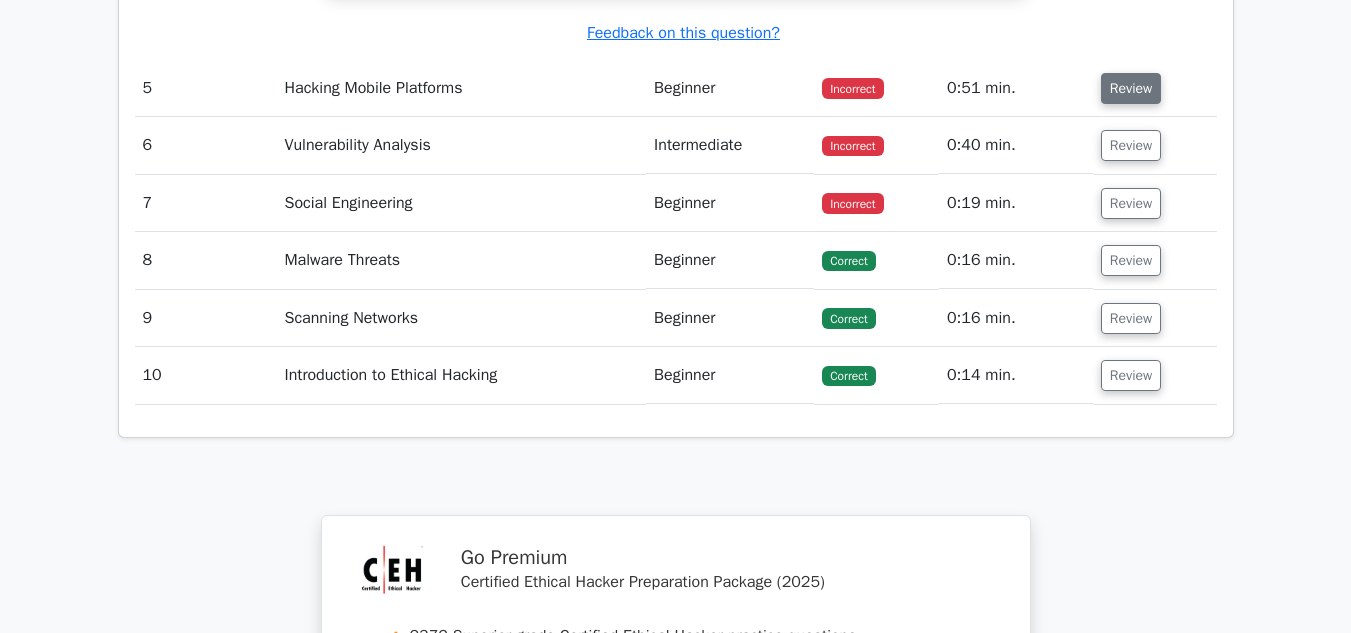 click on "Review" at bounding box center [1131, 88] 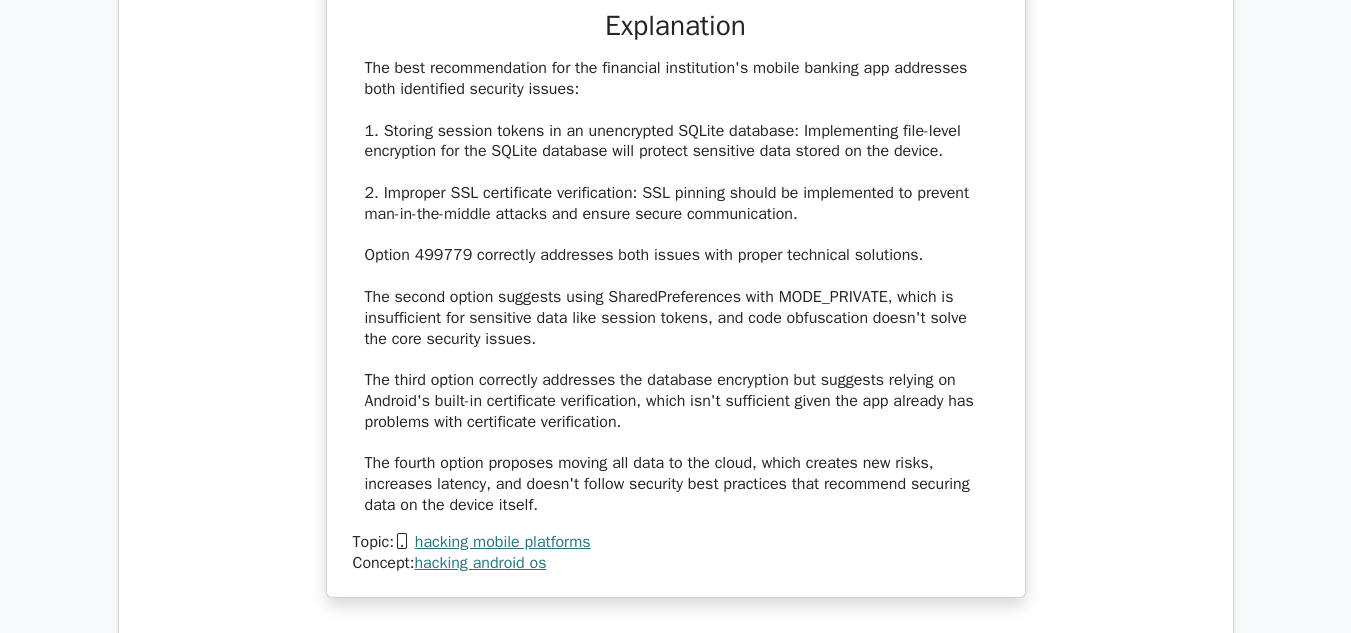 scroll, scrollTop: 7427, scrollLeft: 0, axis: vertical 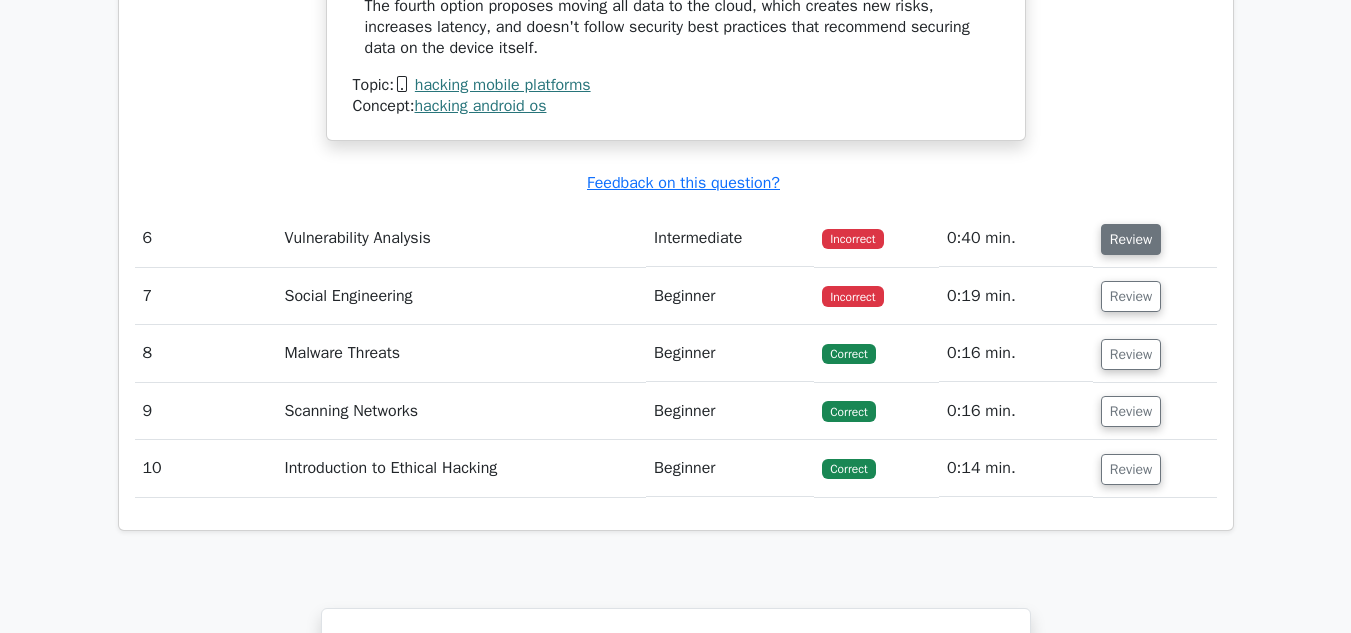click on "Review" at bounding box center (1131, 239) 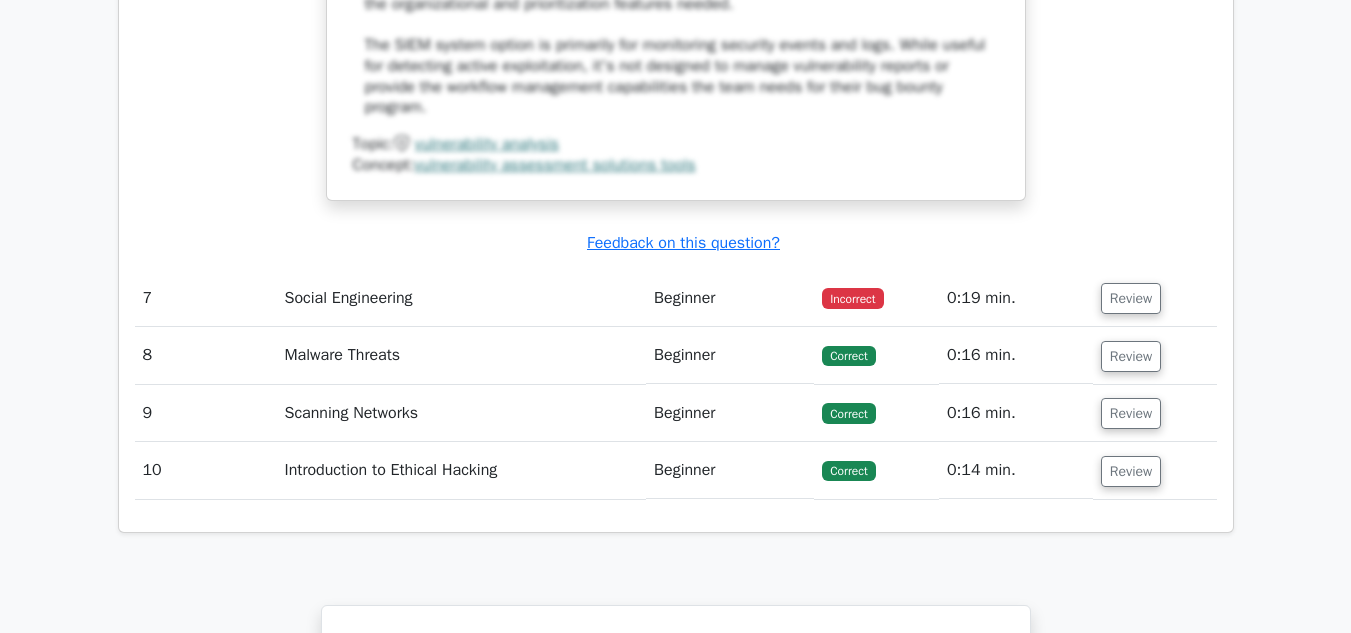 scroll, scrollTop: 9125, scrollLeft: 0, axis: vertical 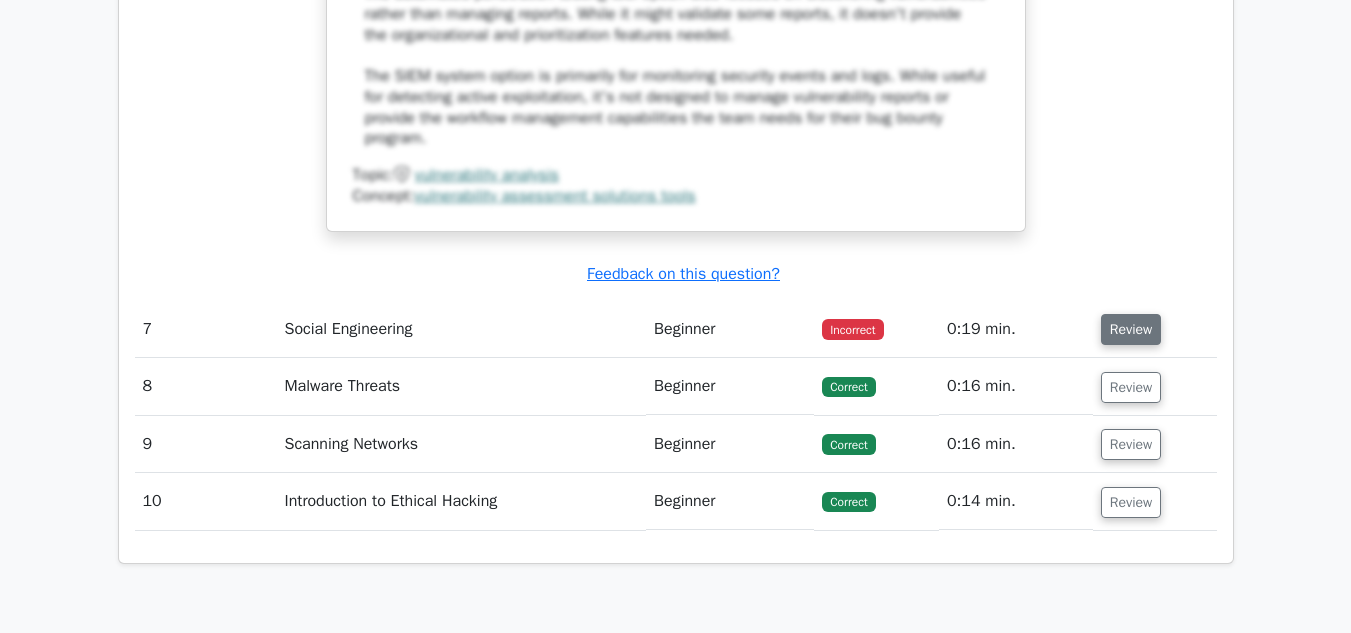 click on "Review" at bounding box center [1131, 329] 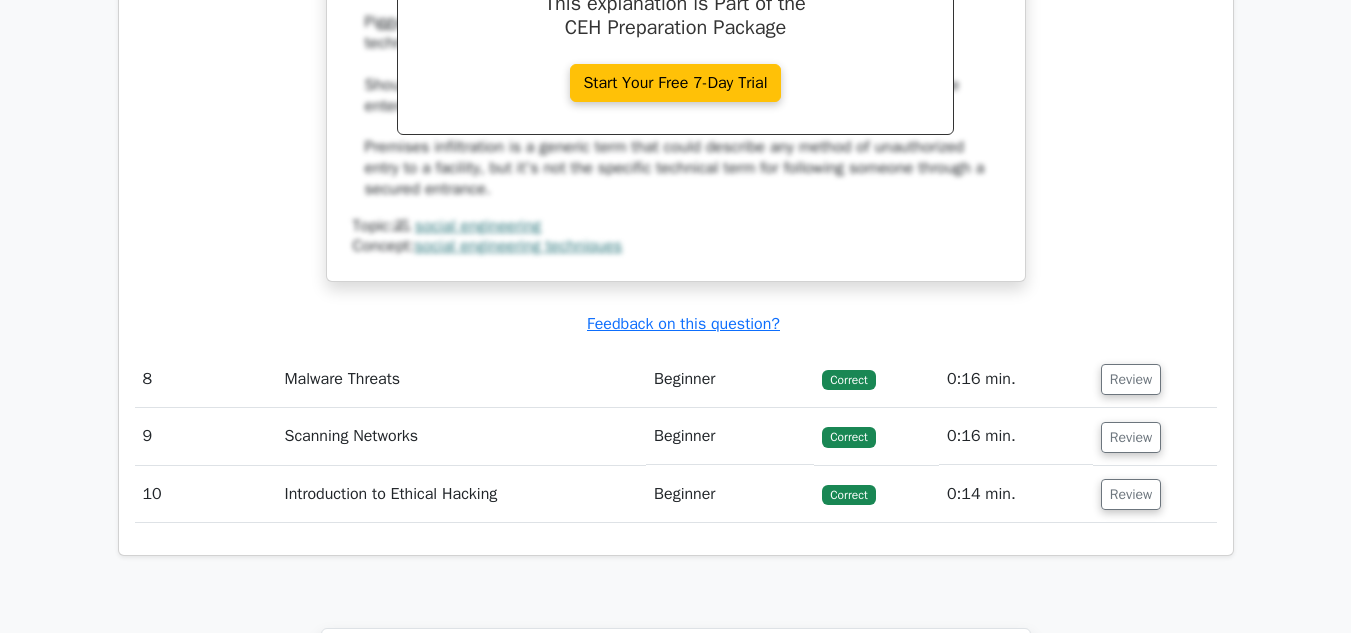 scroll, scrollTop: 9958, scrollLeft: 0, axis: vertical 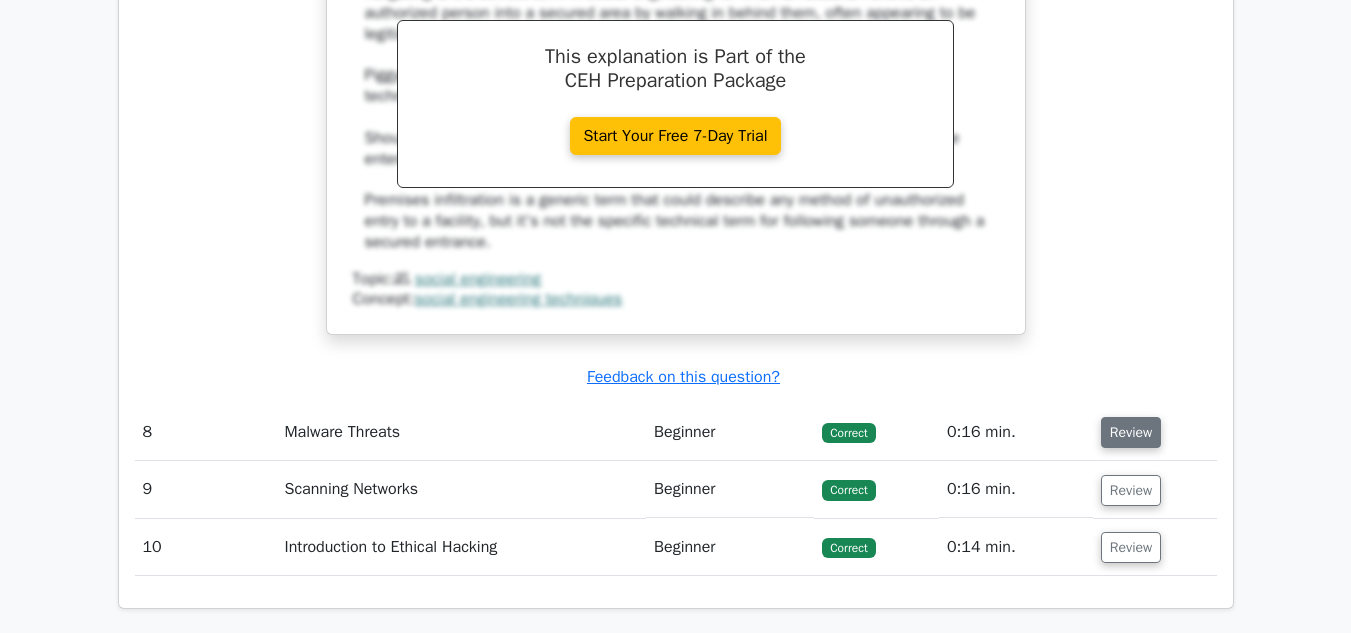 click on "Review" at bounding box center (1131, 432) 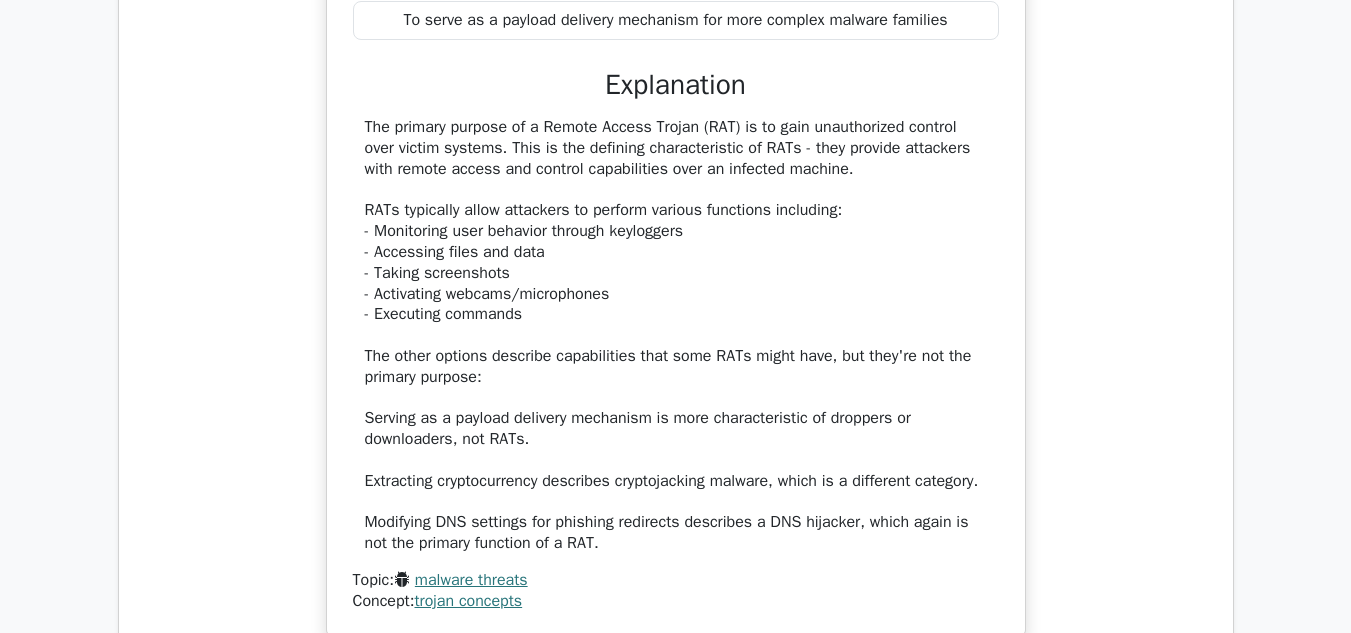 scroll, scrollTop: 10846, scrollLeft: 0, axis: vertical 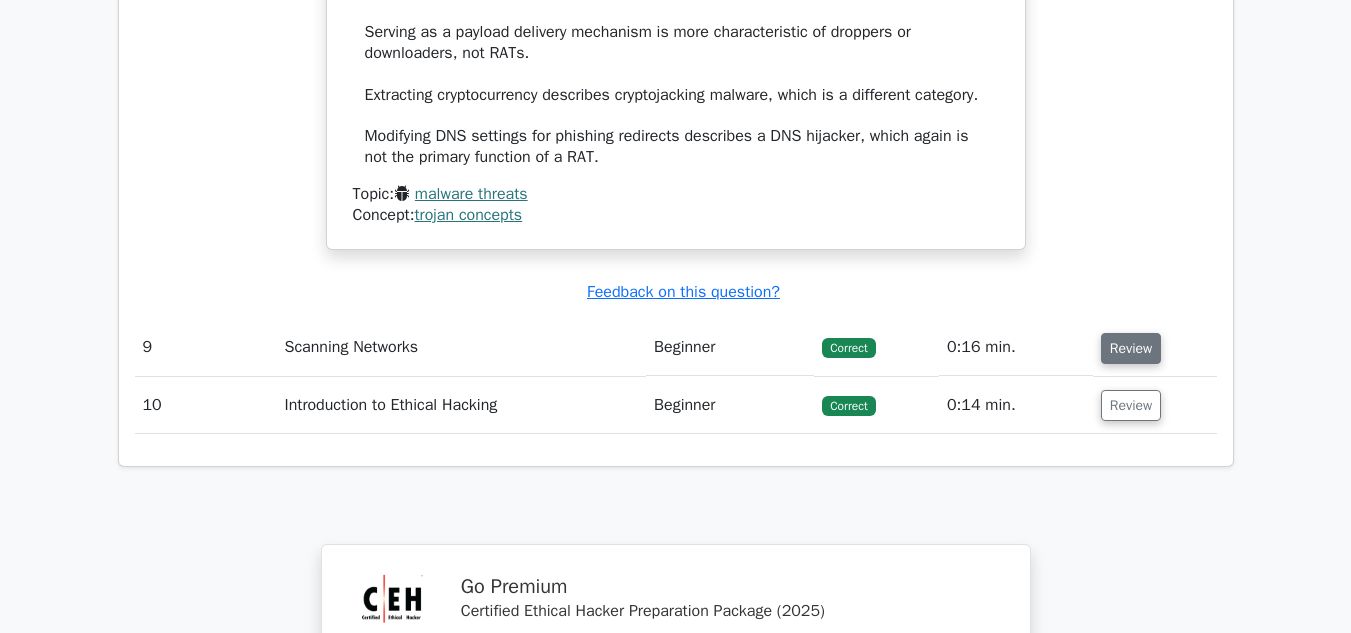 click on "Review" at bounding box center (1131, 348) 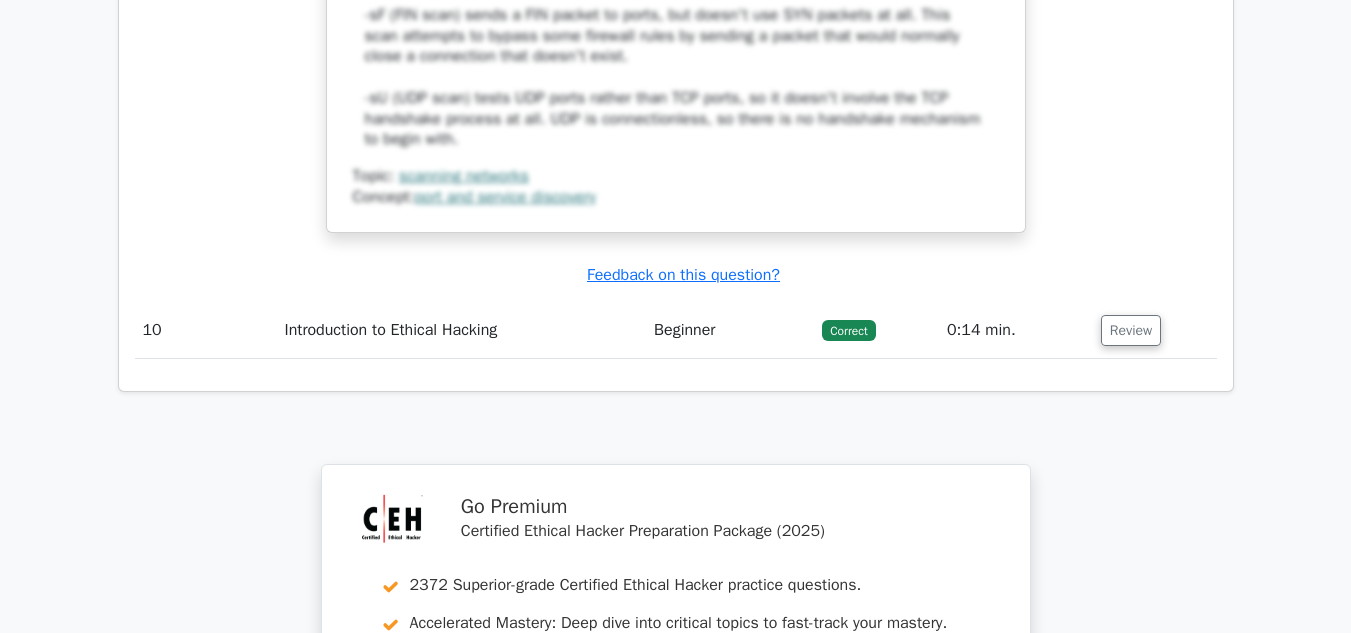 scroll, scrollTop: 12310, scrollLeft: 0, axis: vertical 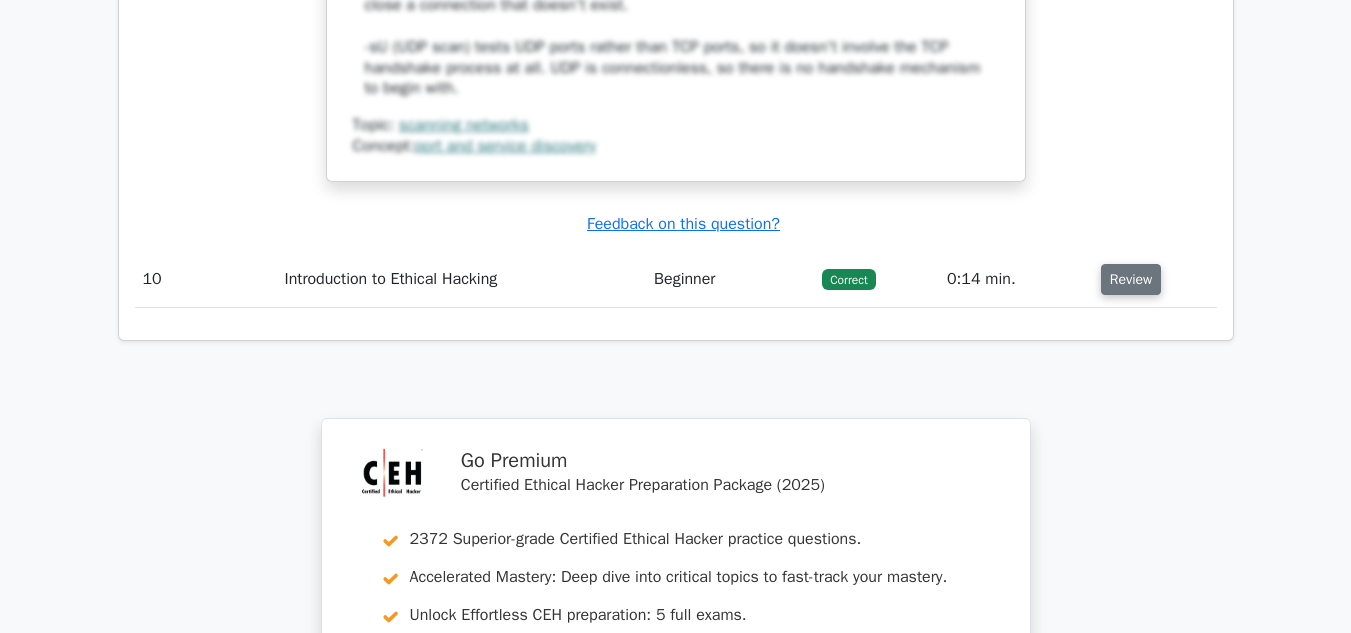 click on "Review" at bounding box center (1131, 279) 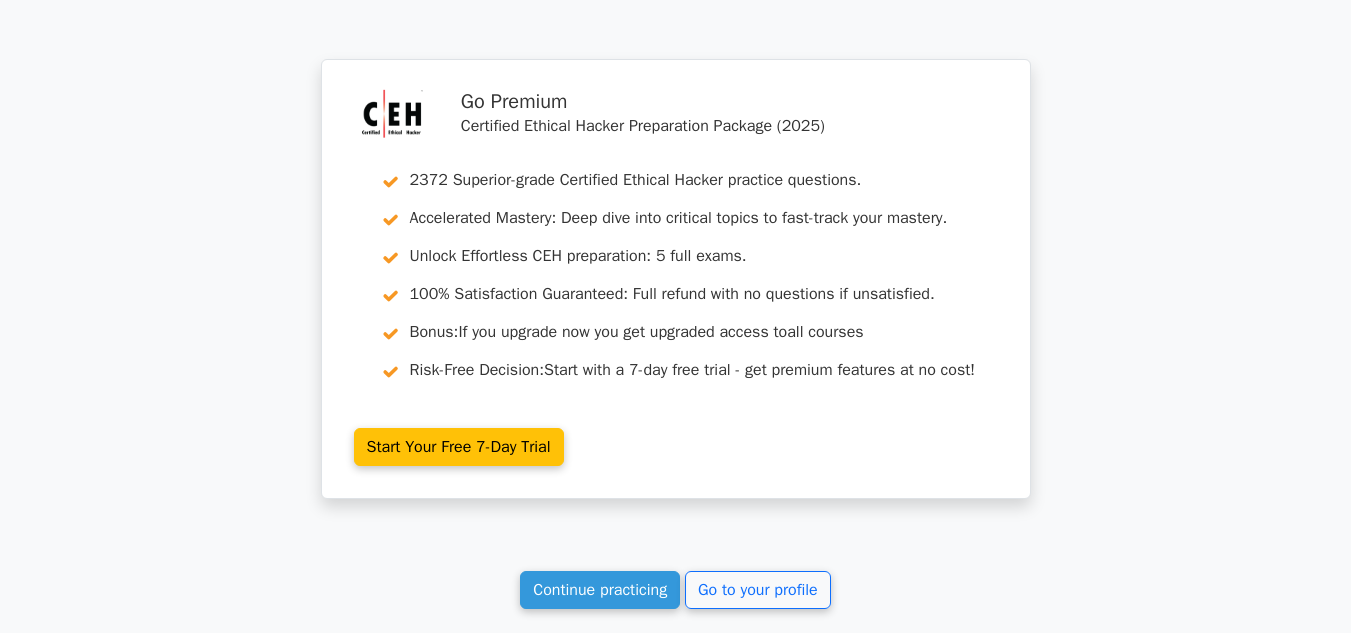 scroll, scrollTop: 14073, scrollLeft: 0, axis: vertical 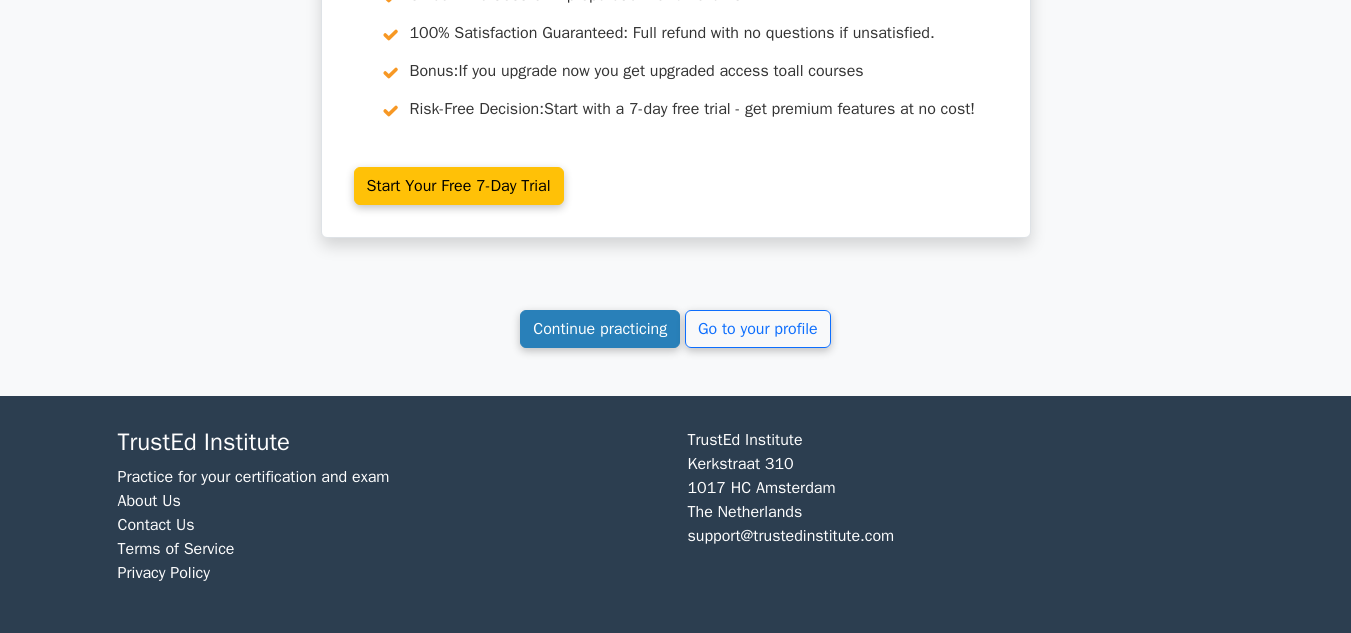 click on "Continue practicing" at bounding box center (600, 329) 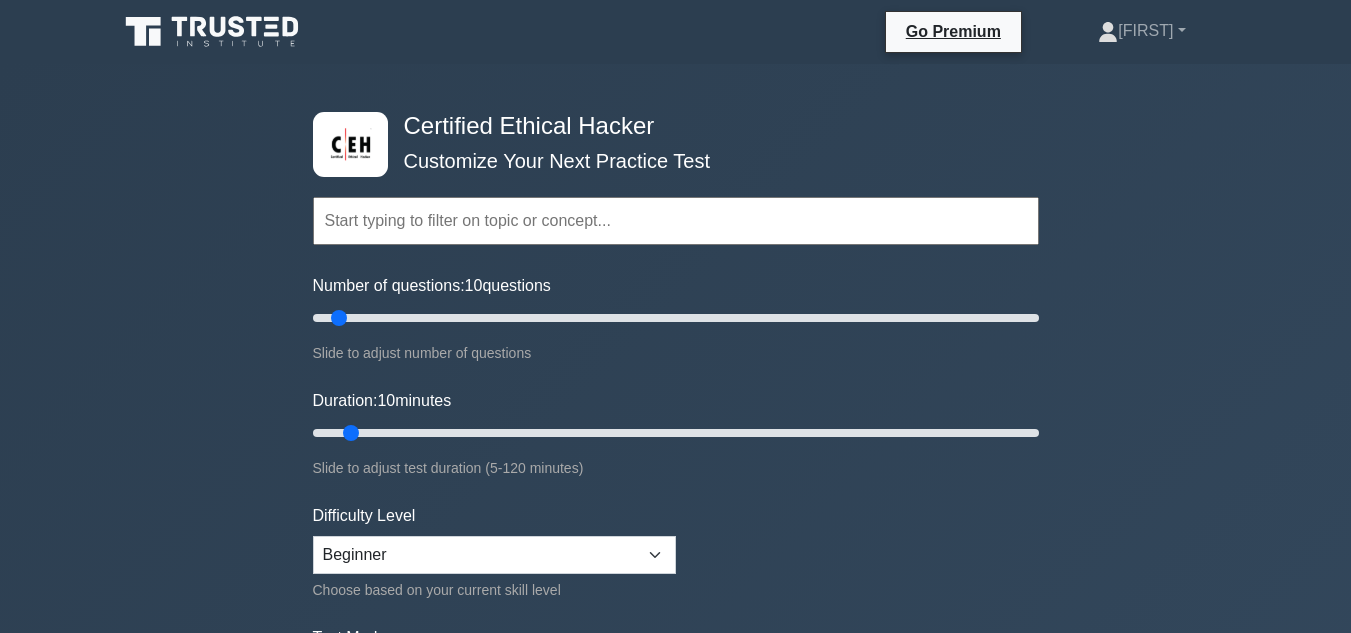 scroll, scrollTop: 0, scrollLeft: 0, axis: both 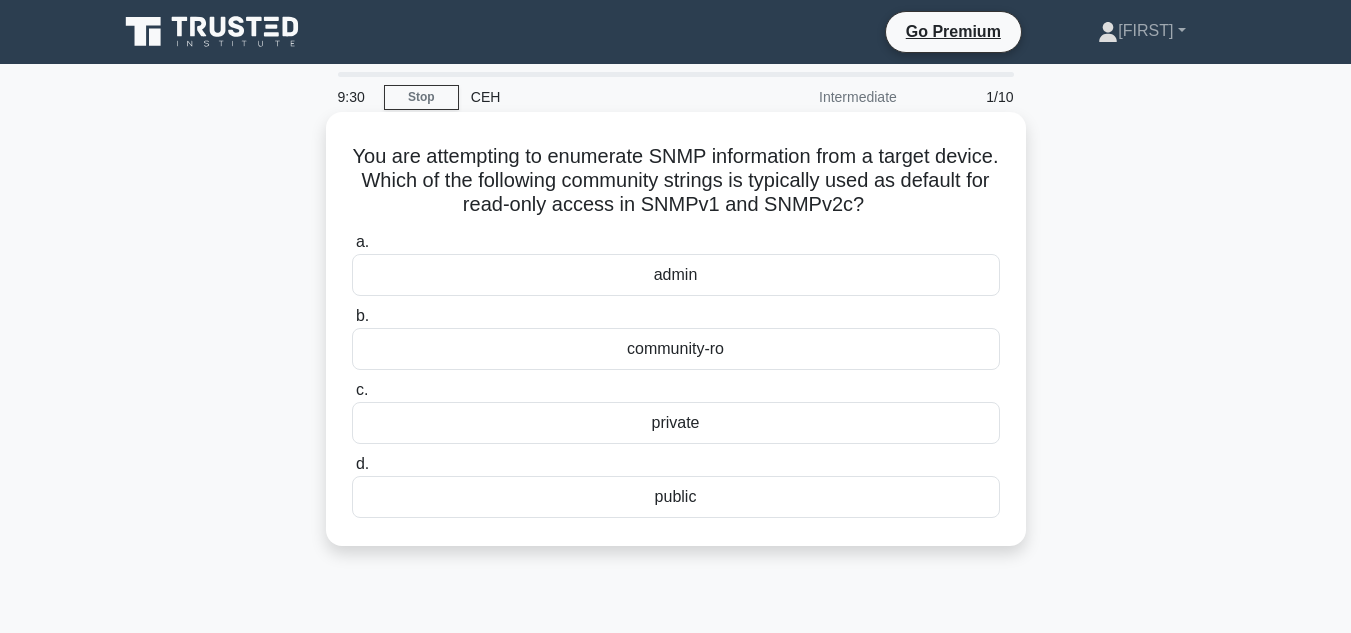 click on "private" at bounding box center (676, 423) 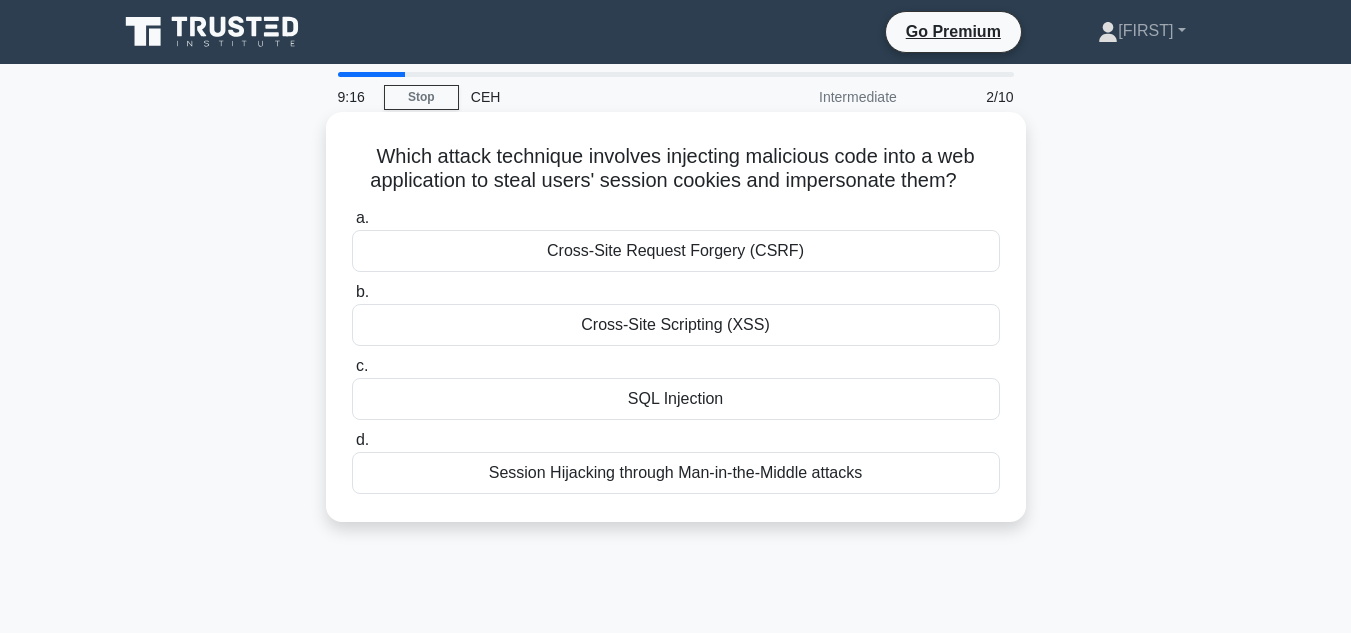 click on "Cross-Site Scripting (XSS)" at bounding box center [676, 325] 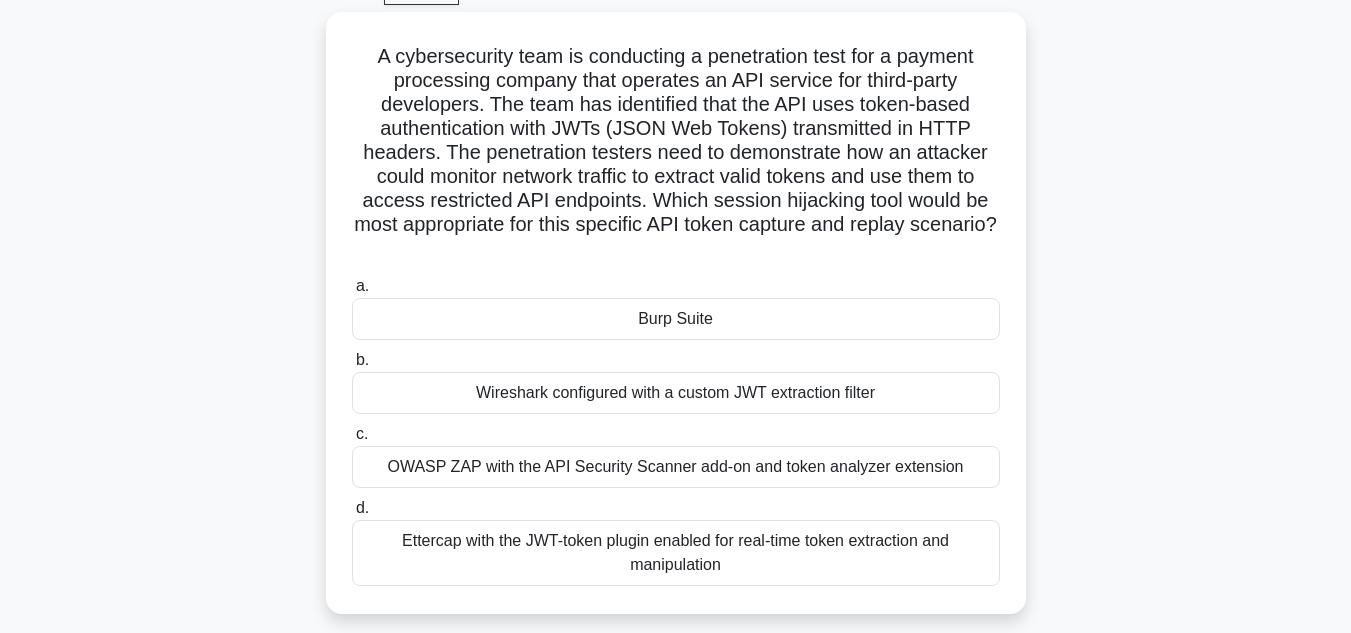 scroll, scrollTop: 112, scrollLeft: 0, axis: vertical 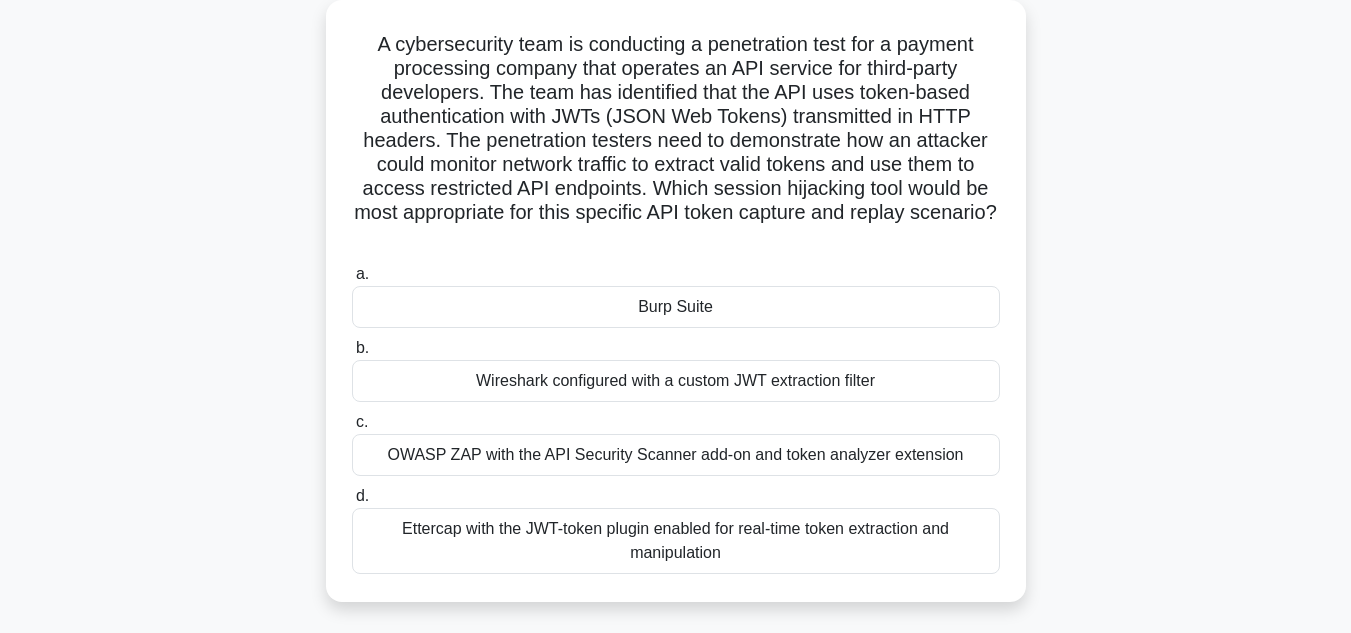 click on "Burp Suite" at bounding box center (676, 307) 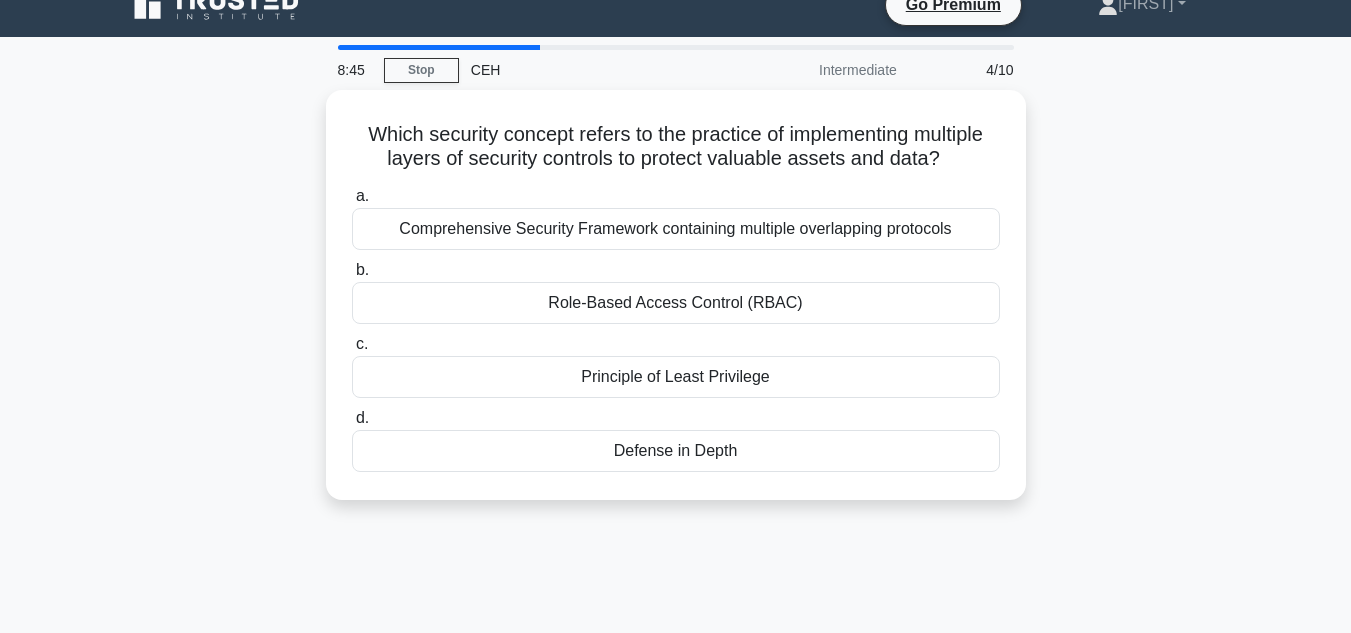 scroll, scrollTop: 0, scrollLeft: 0, axis: both 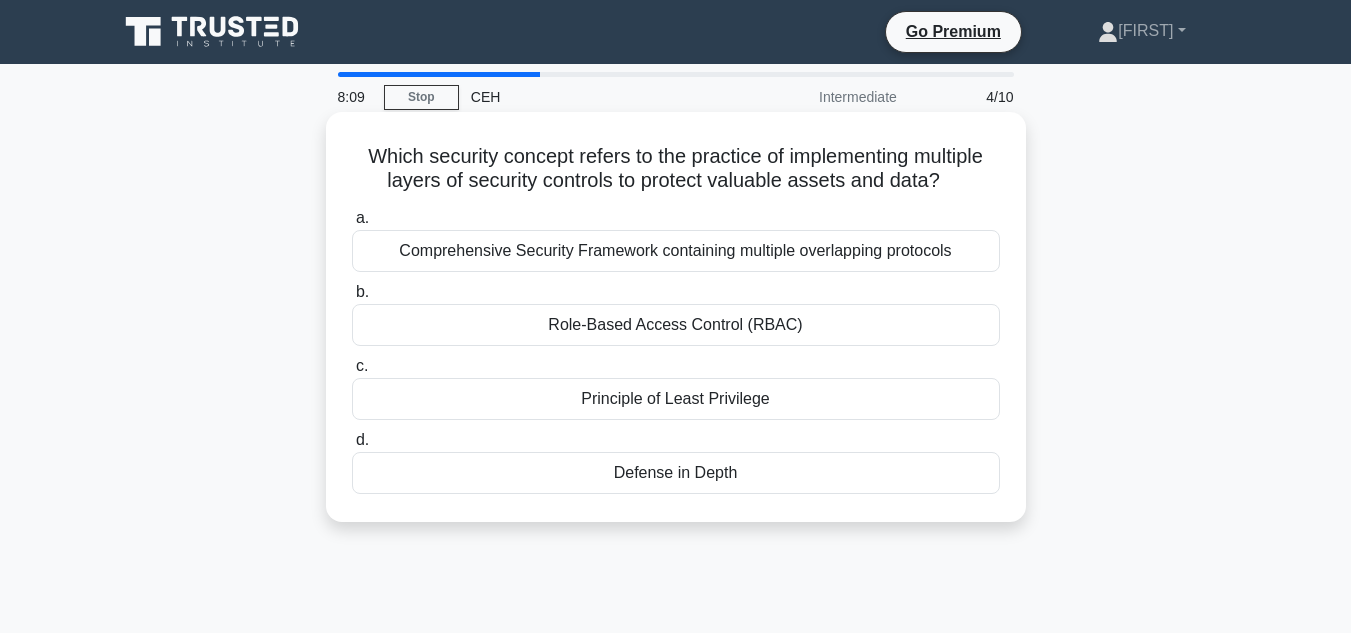 click on "Comprehensive Security Framework containing multiple overlapping protocols" at bounding box center (676, 251) 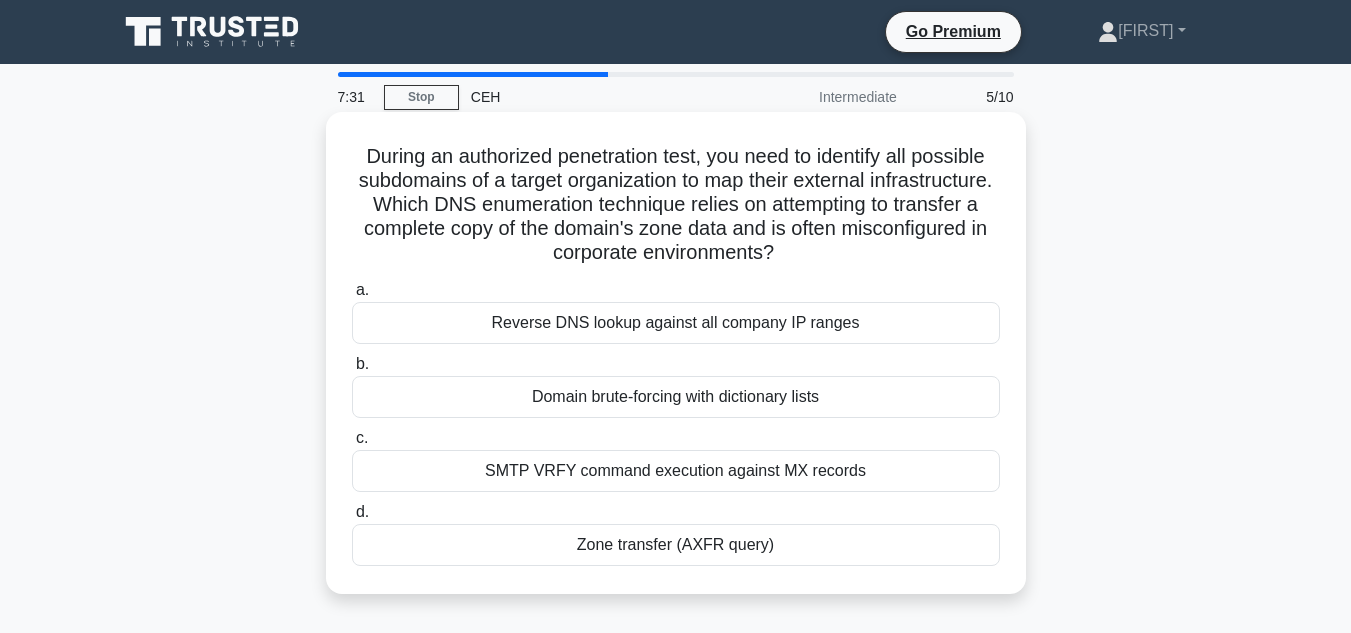 click on "Zone transfer (AXFR query)" at bounding box center [676, 545] 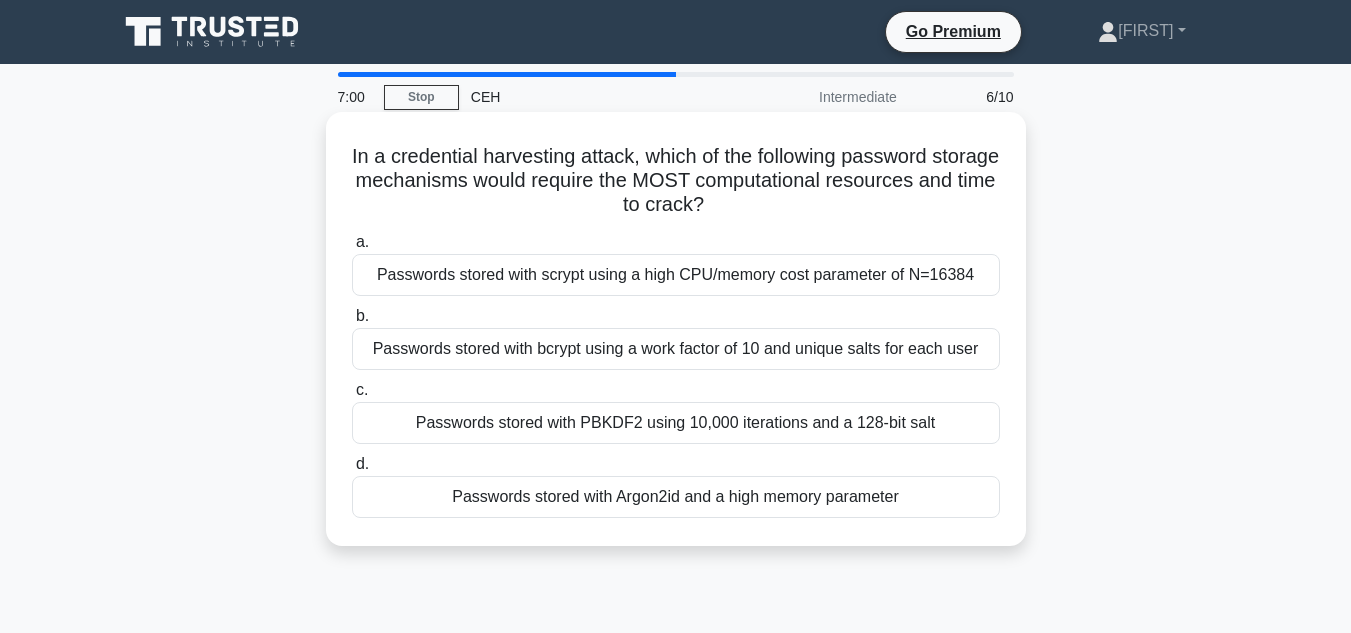 click on "Passwords stored with bcrypt using a work factor of 10 and unique salts for each user" at bounding box center [676, 349] 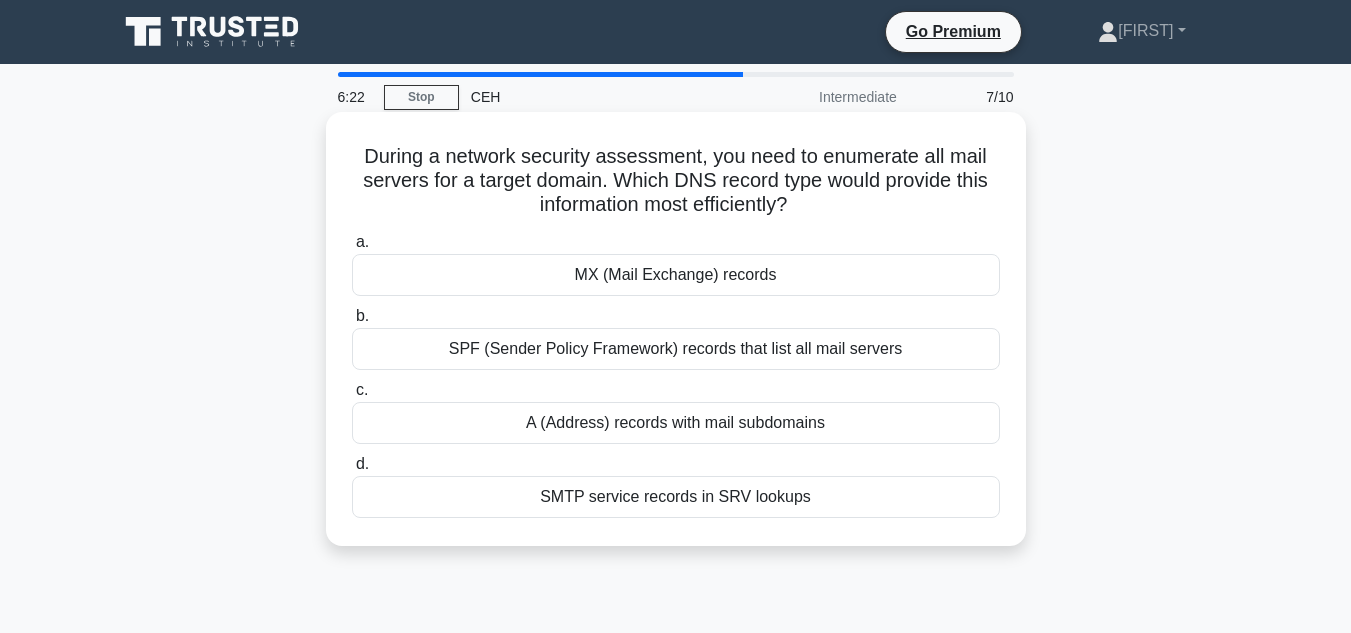 click on "SPF (Sender Policy Framework) records that list all mail servers" at bounding box center (676, 349) 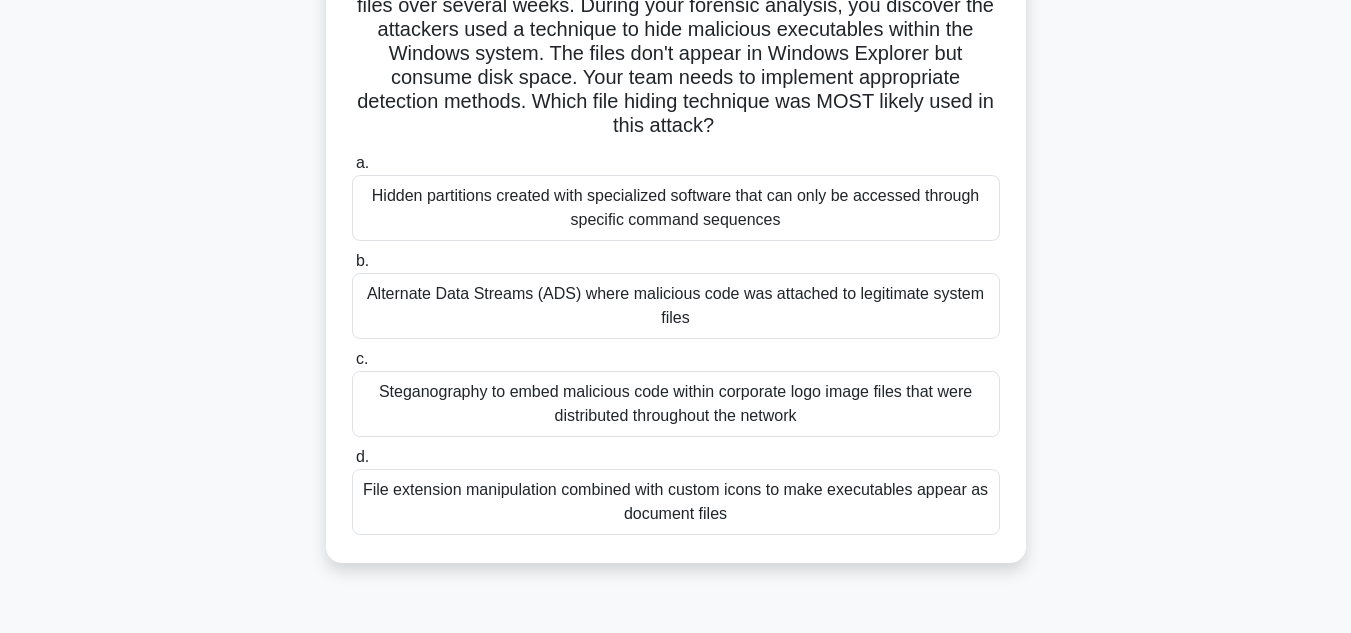scroll, scrollTop: 199, scrollLeft: 0, axis: vertical 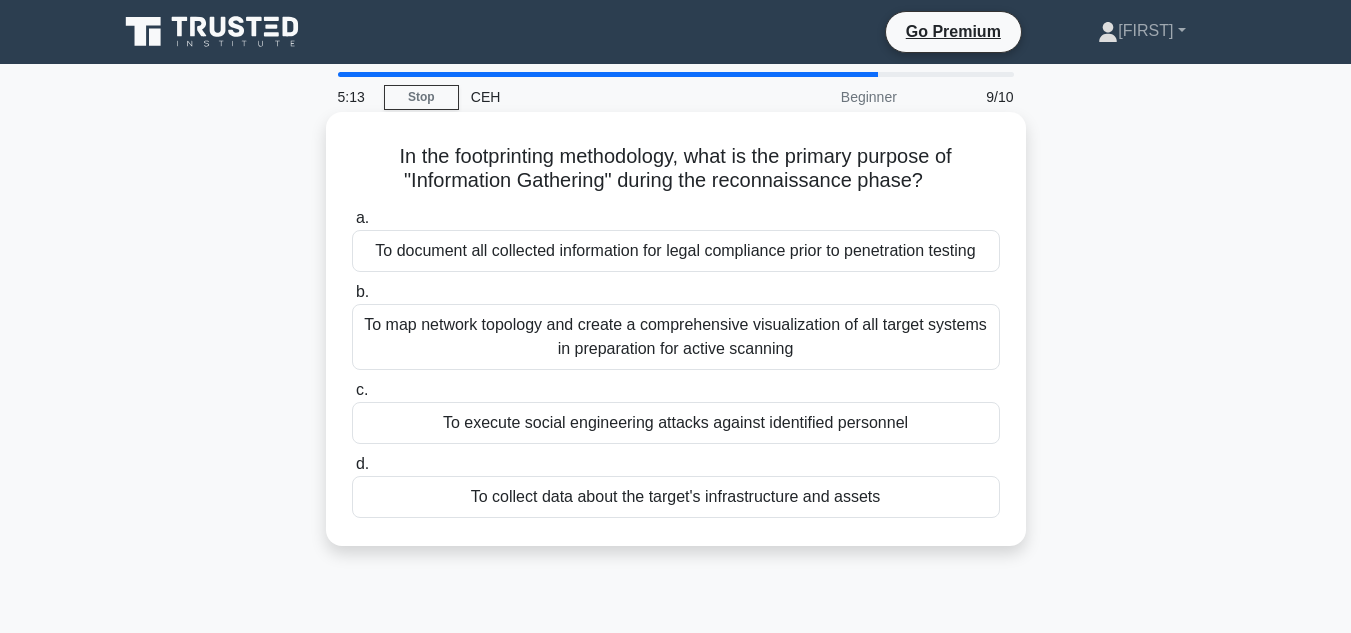 click on "To document all collected information for legal compliance prior to penetration testing" at bounding box center [676, 251] 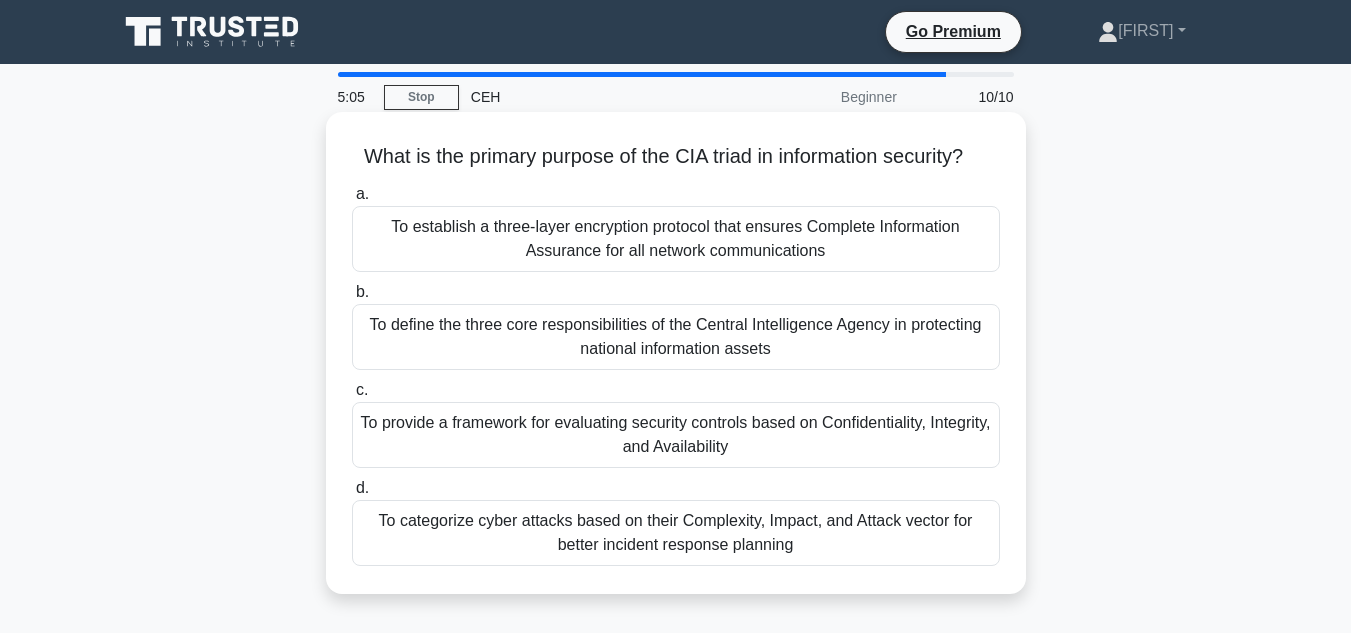 click on "To provide a framework for evaluating security controls based on Confidentiality, Integrity, and Availability" at bounding box center (676, 435) 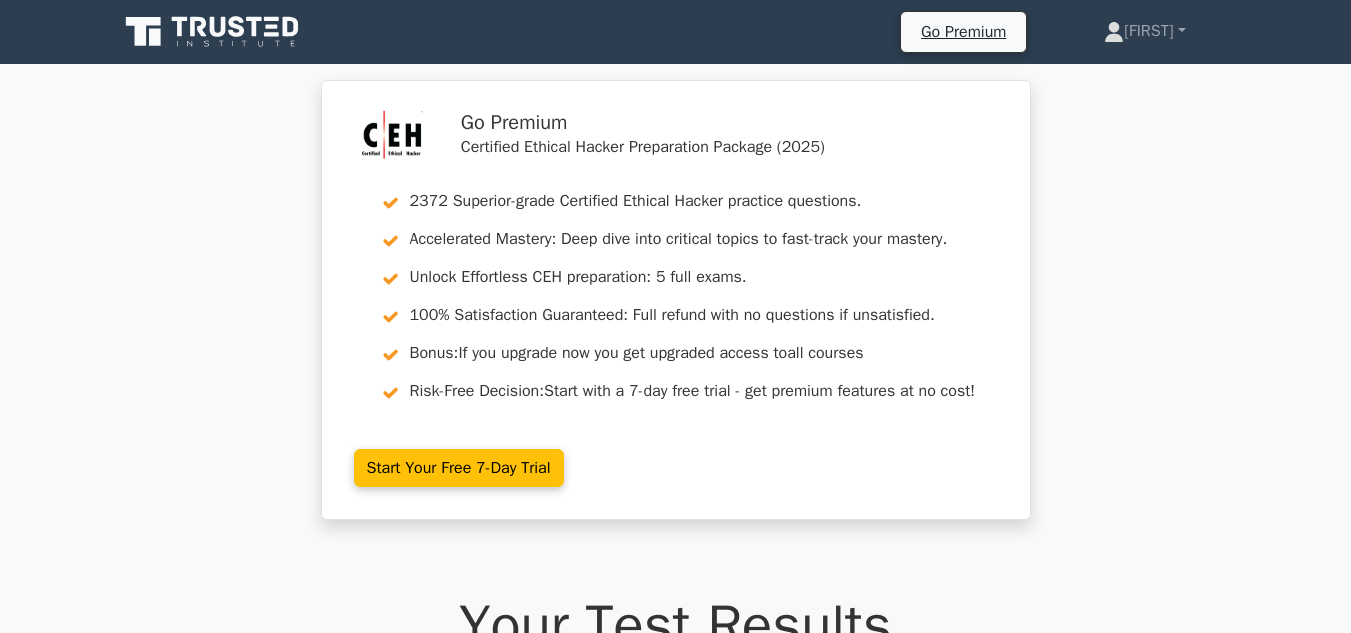 scroll, scrollTop: 0, scrollLeft: 0, axis: both 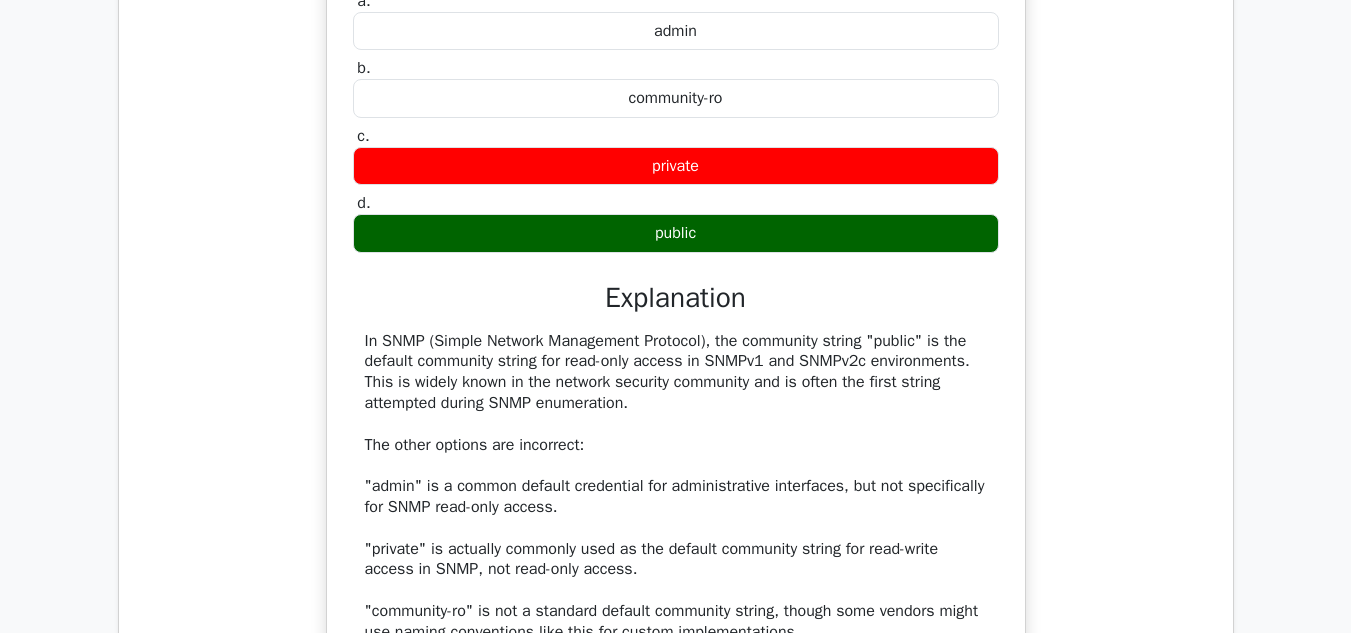 drag, startPoint x: 1364, startPoint y: 93, endPoint x: 1325, endPoint y: 355, distance: 264.88678 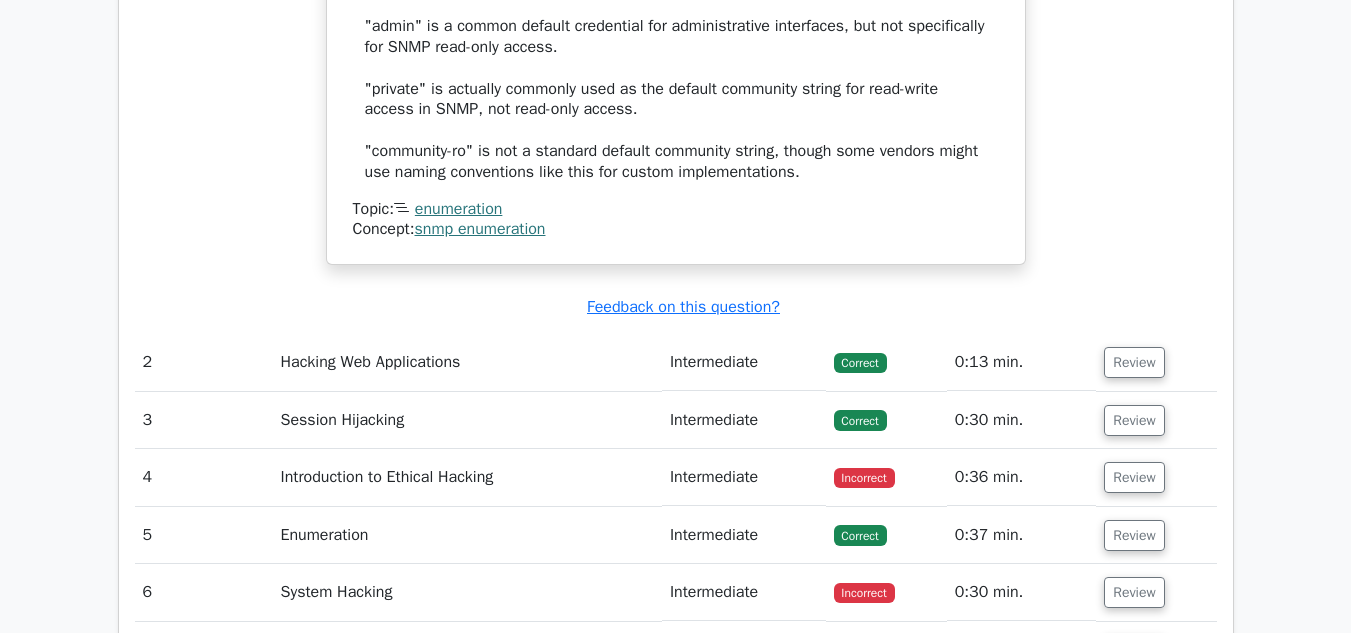 scroll, scrollTop: 2242, scrollLeft: 0, axis: vertical 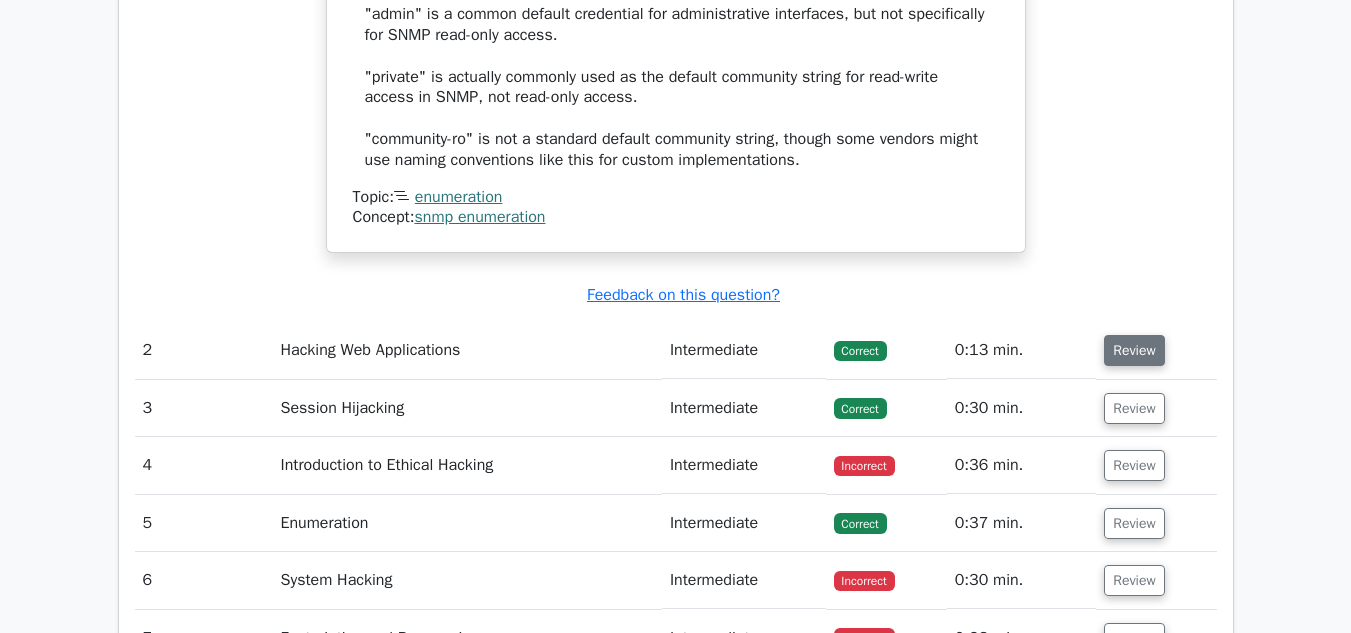click on "Review" at bounding box center (1134, 350) 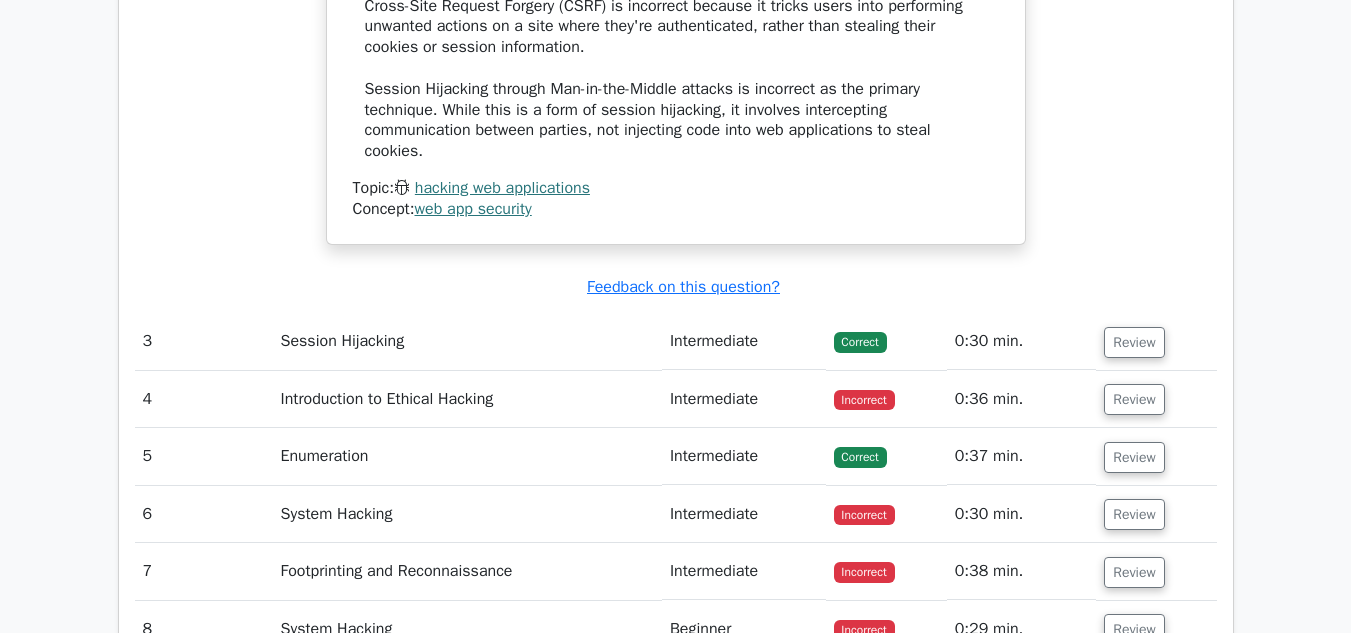 scroll, scrollTop: 3276, scrollLeft: 0, axis: vertical 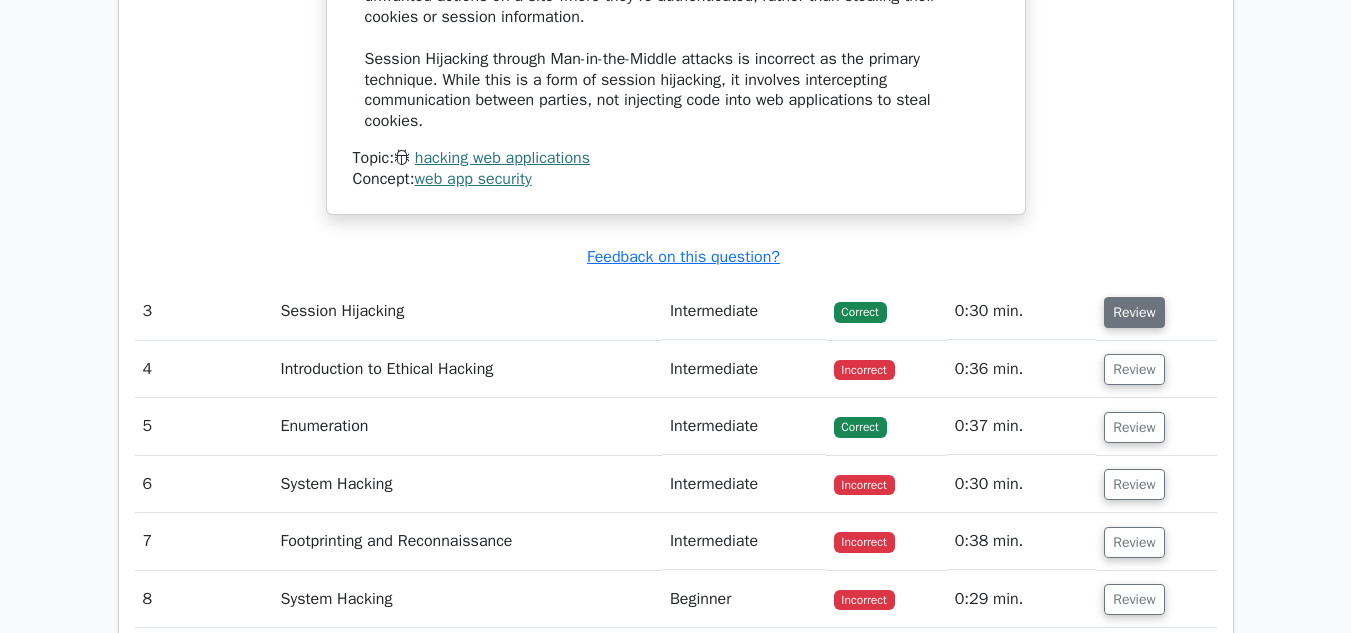 click on "Review" at bounding box center (1134, 312) 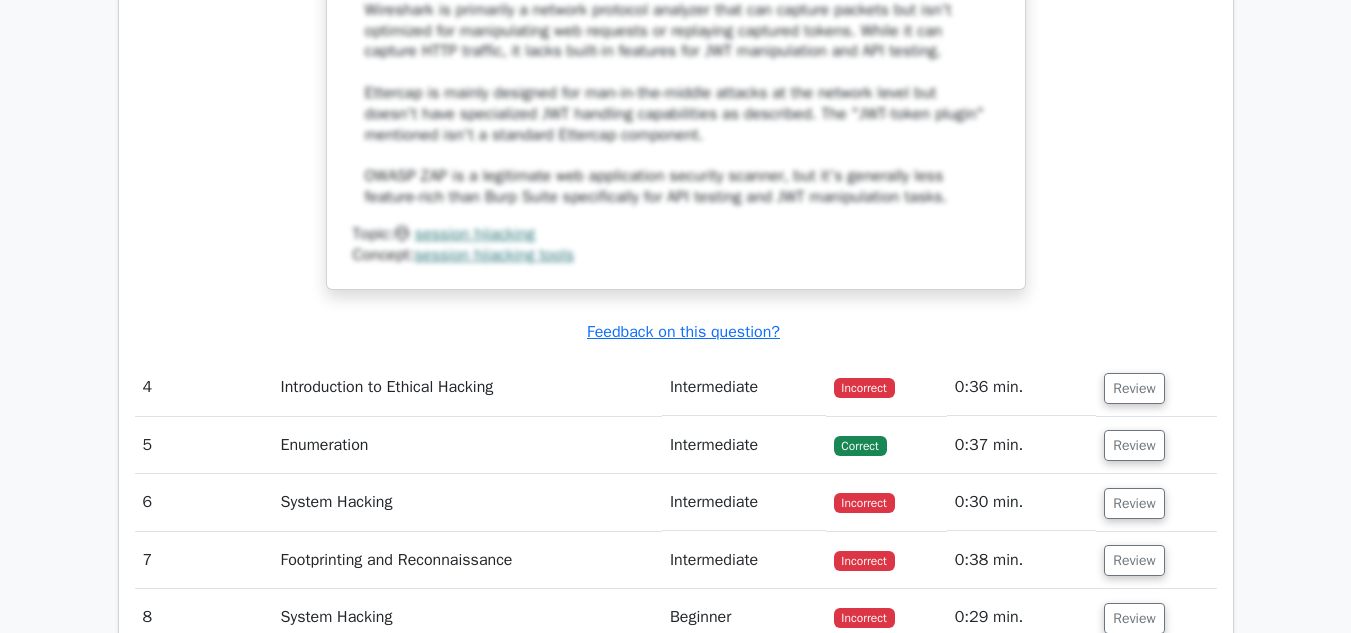 scroll, scrollTop: 4605, scrollLeft: 0, axis: vertical 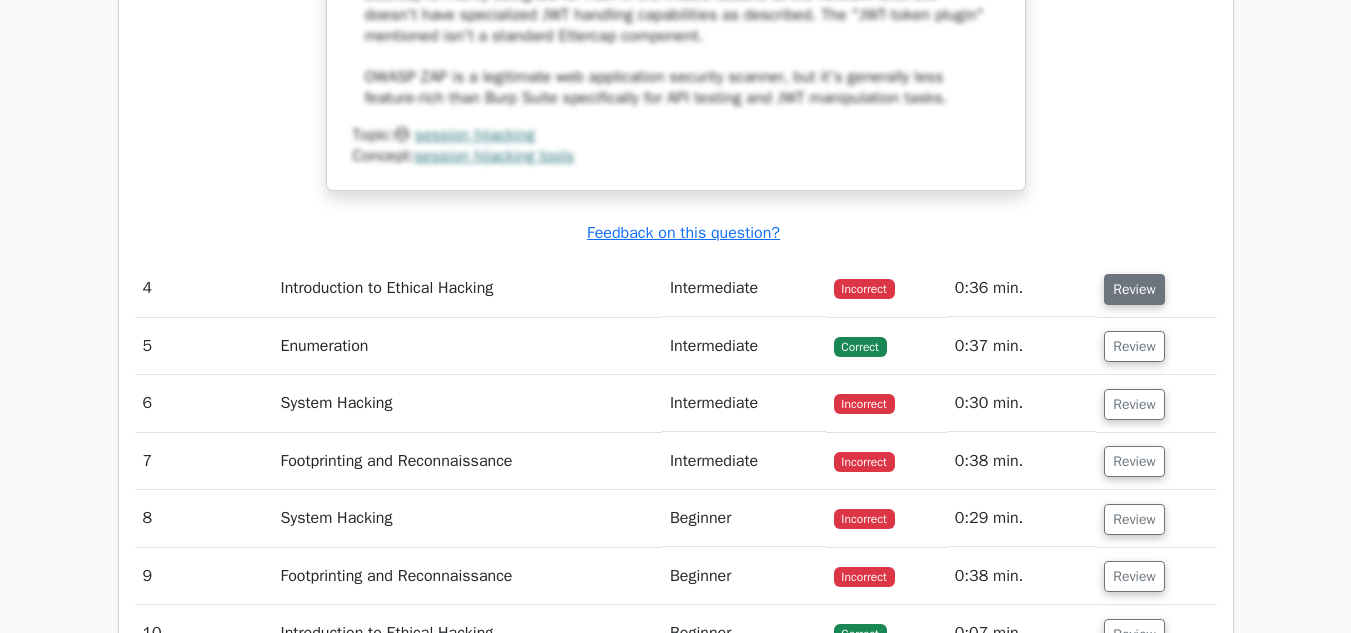 click on "Review" at bounding box center (1134, 289) 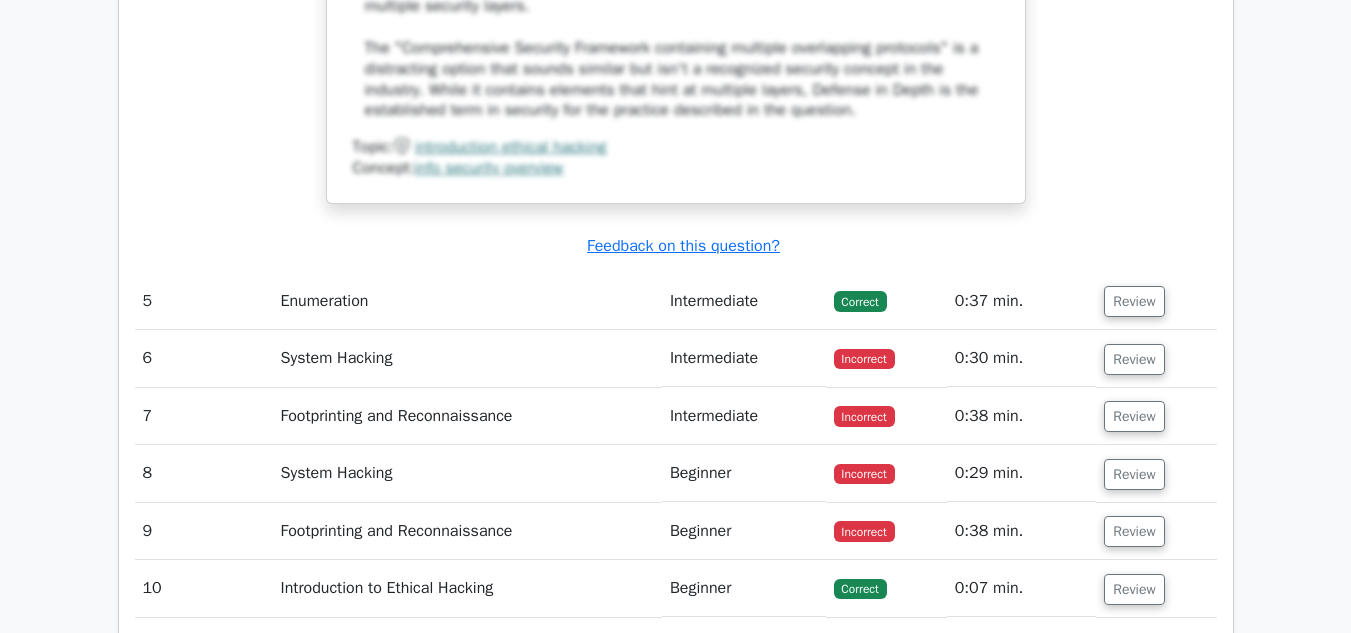scroll, scrollTop: 5497, scrollLeft: 0, axis: vertical 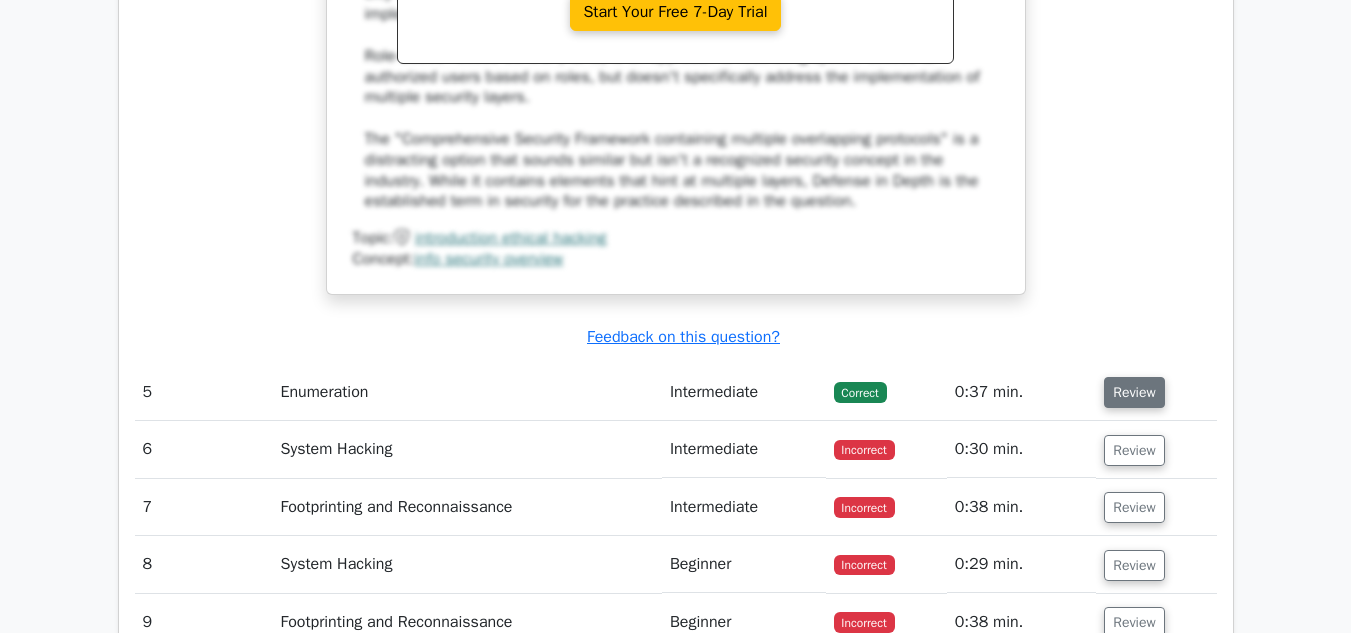 click on "Review" at bounding box center [1134, 392] 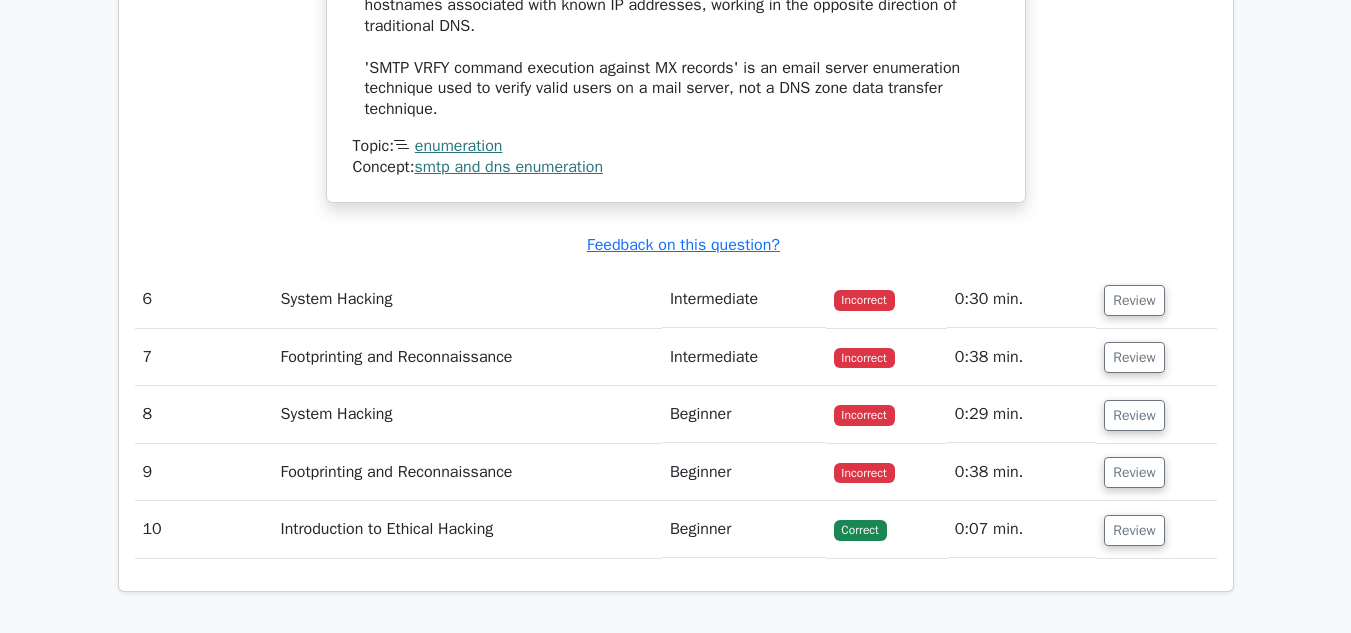 scroll, scrollTop: 6884, scrollLeft: 0, axis: vertical 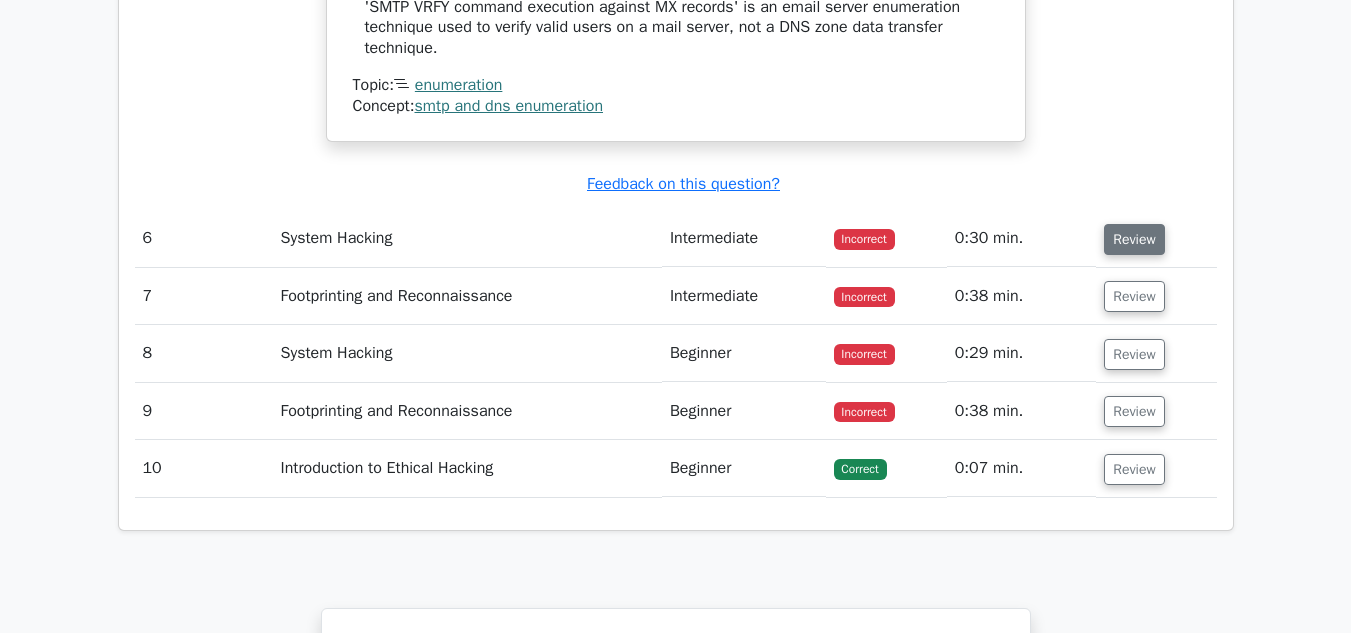 click on "Review" at bounding box center [1134, 239] 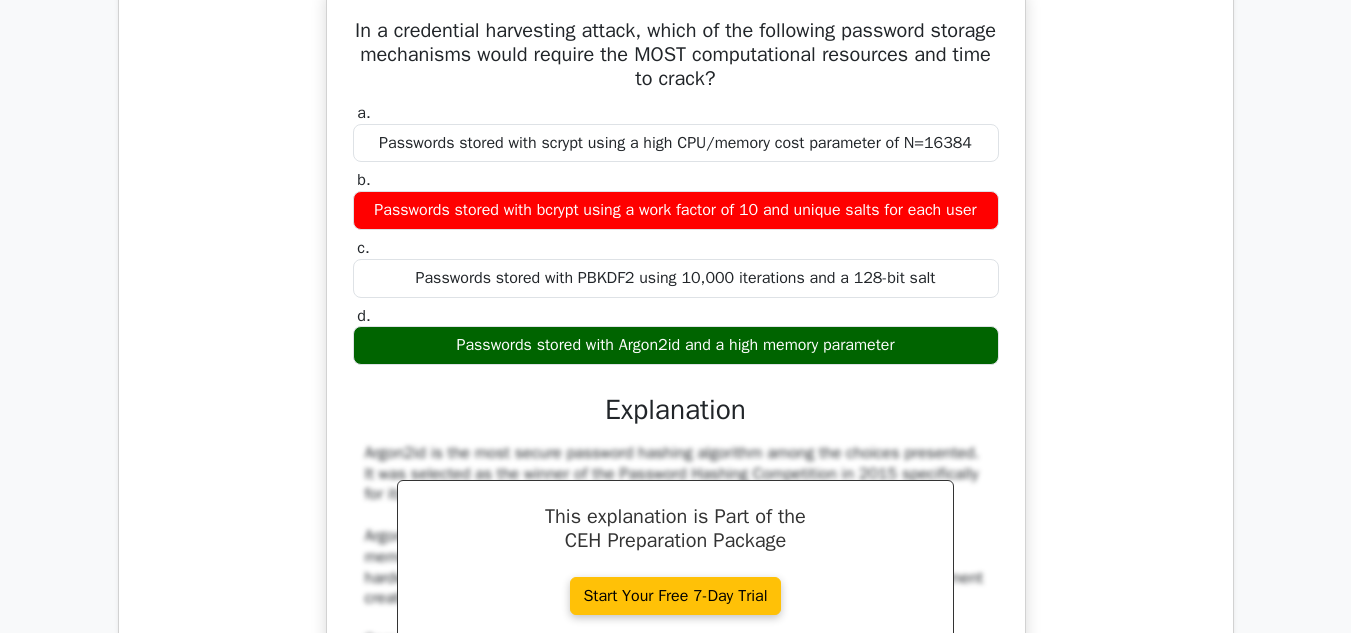 scroll, scrollTop: 7075, scrollLeft: 0, axis: vertical 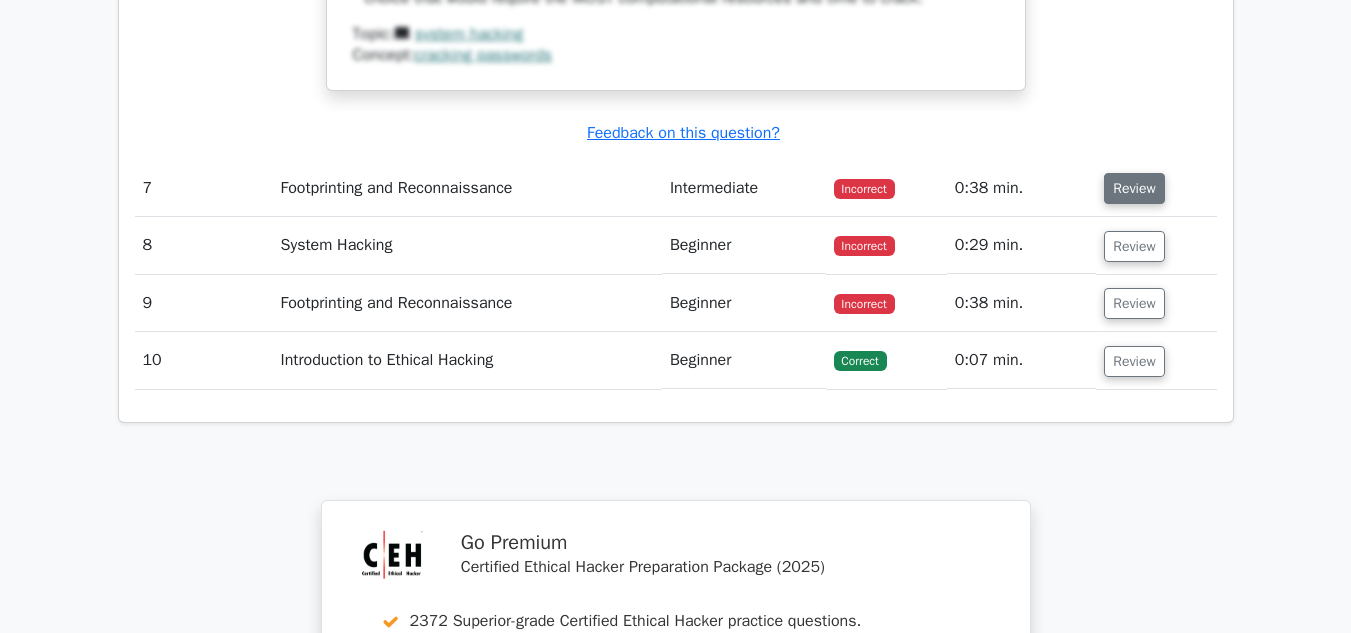 click on "Review" at bounding box center (1134, 188) 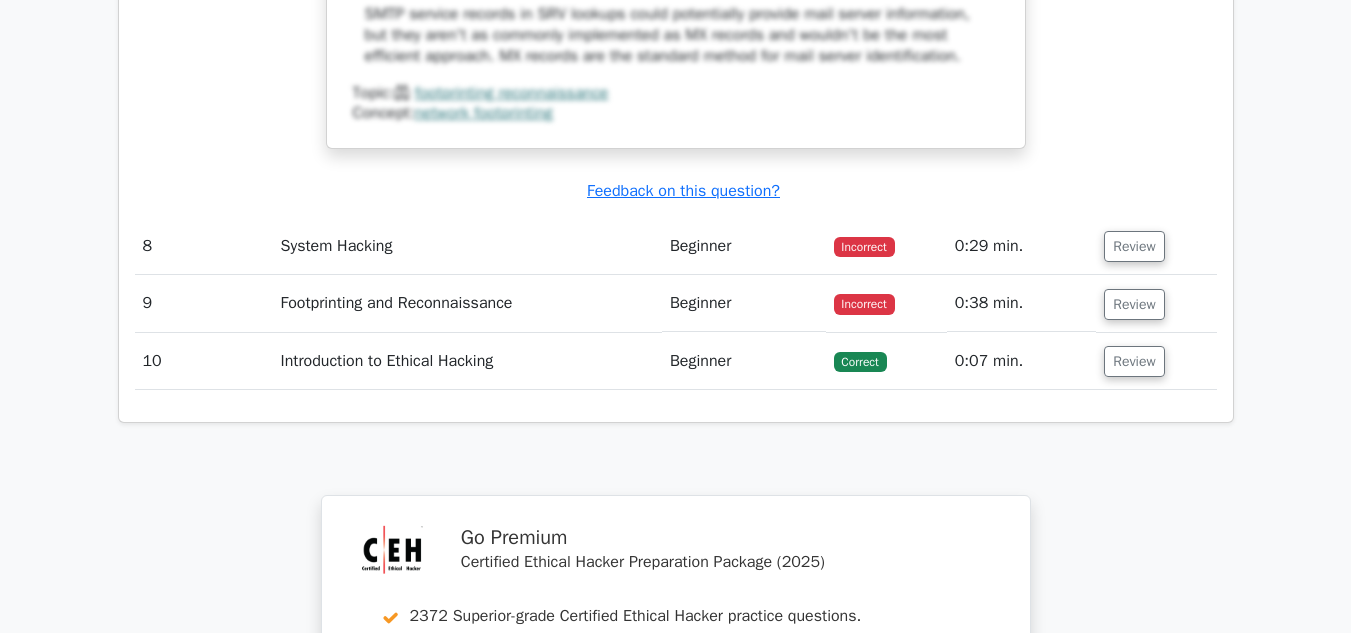 scroll, scrollTop: 9114, scrollLeft: 0, axis: vertical 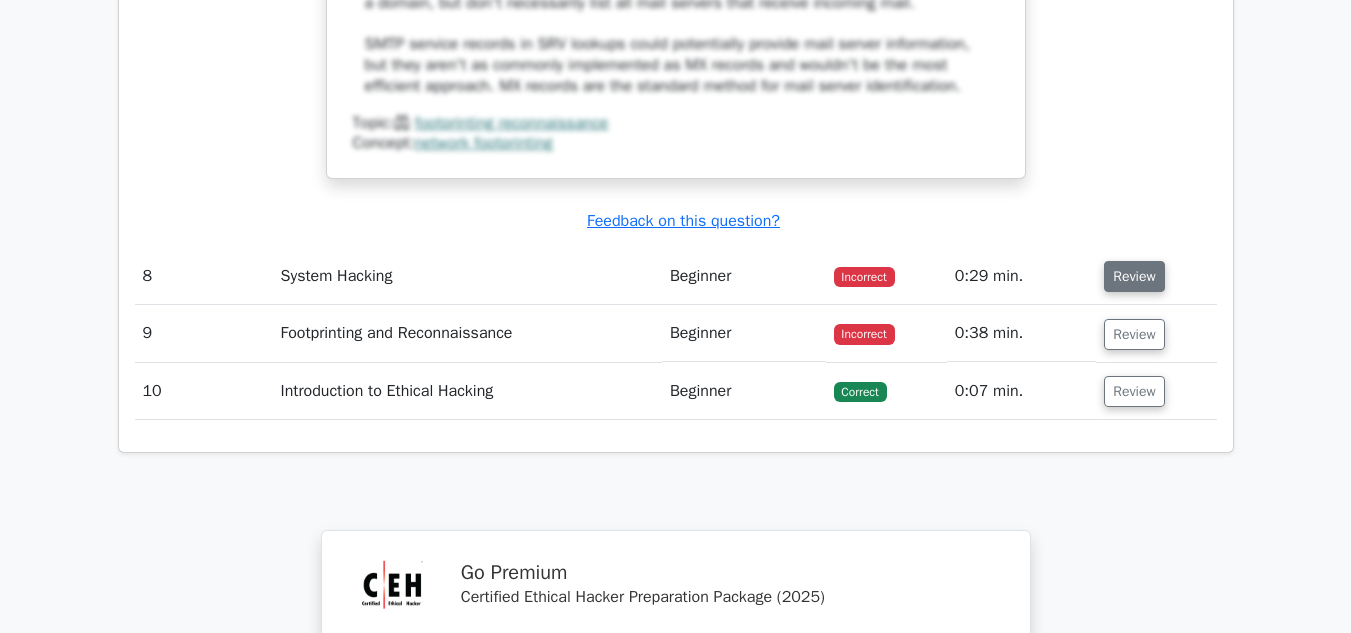 click on "Review" at bounding box center [1134, 276] 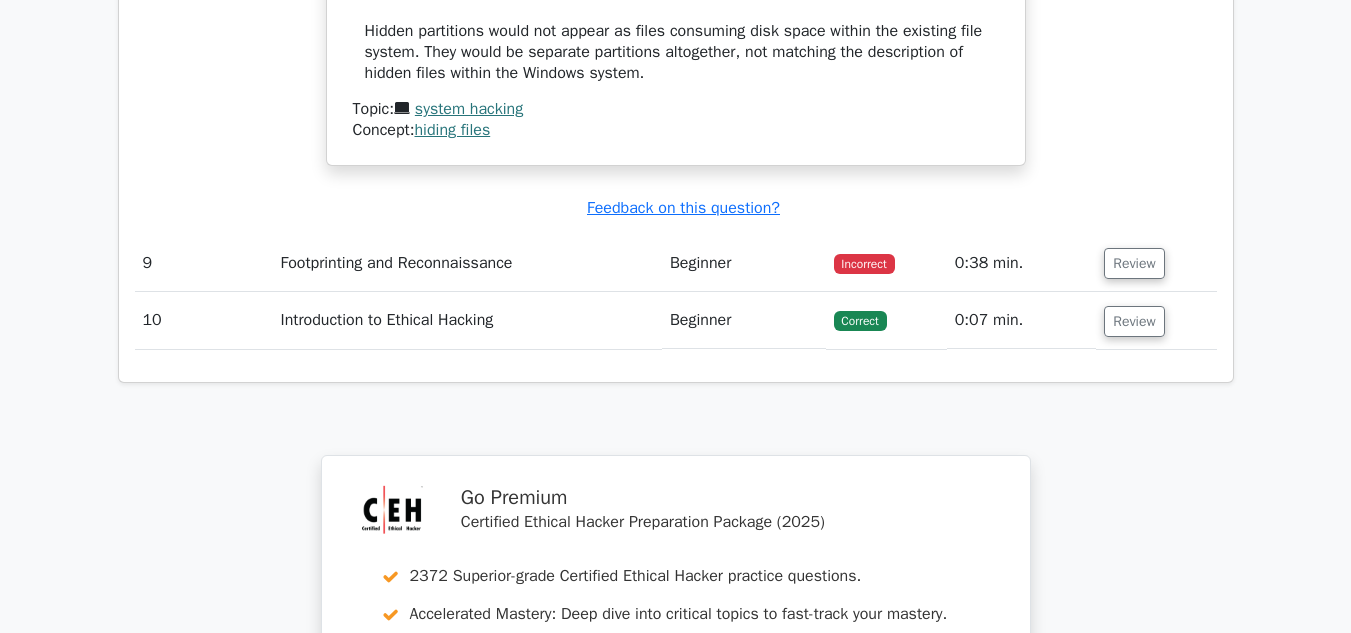 scroll, scrollTop: 10454, scrollLeft: 0, axis: vertical 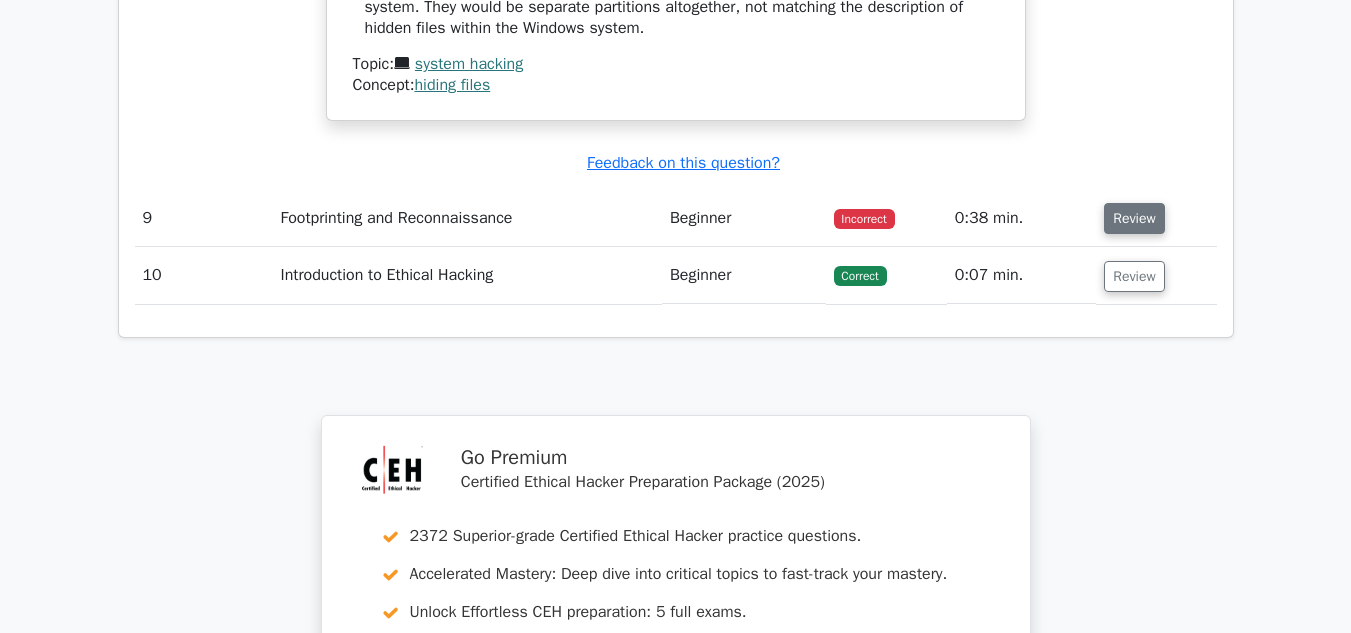 click on "Review" at bounding box center [1134, 218] 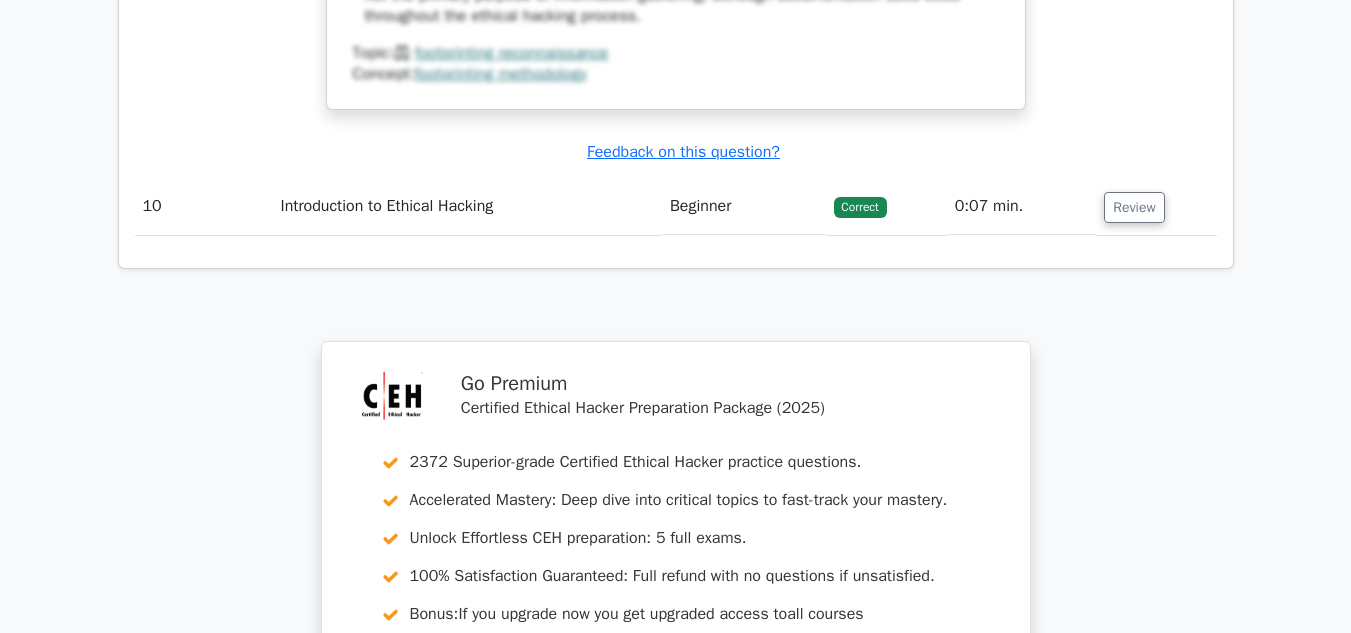 scroll, scrollTop: 11592, scrollLeft: 0, axis: vertical 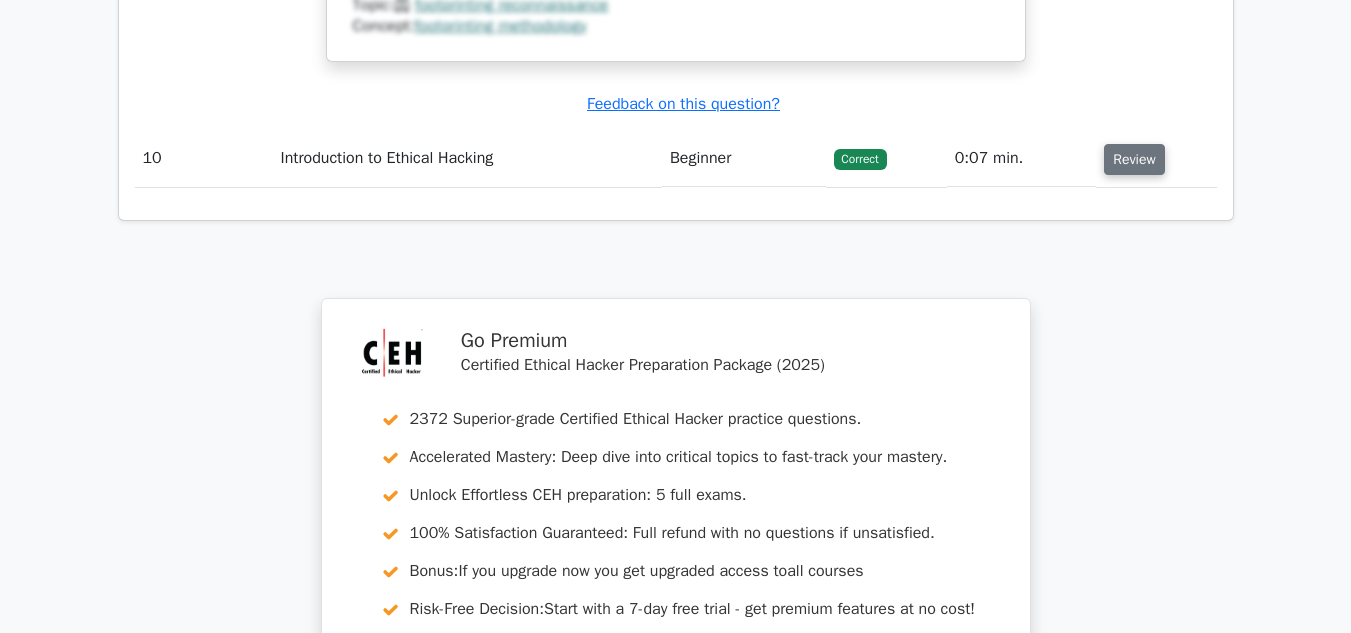 click on "Review" at bounding box center (1134, 159) 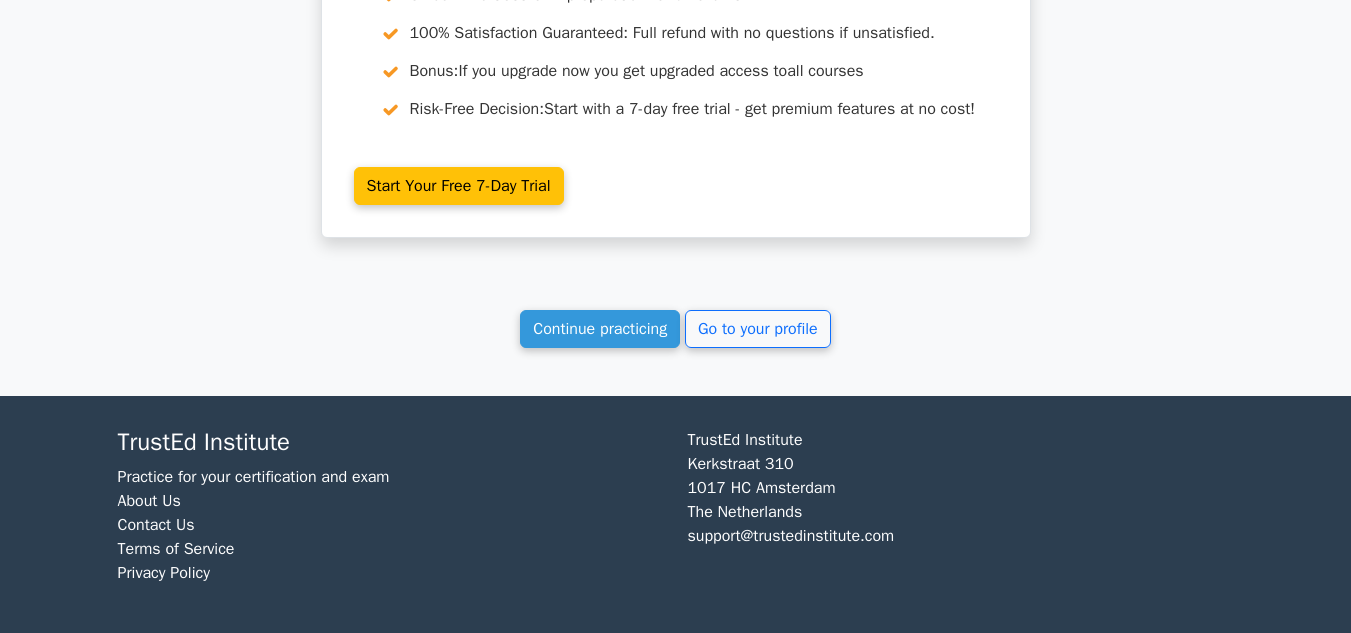 scroll, scrollTop: 13297, scrollLeft: 0, axis: vertical 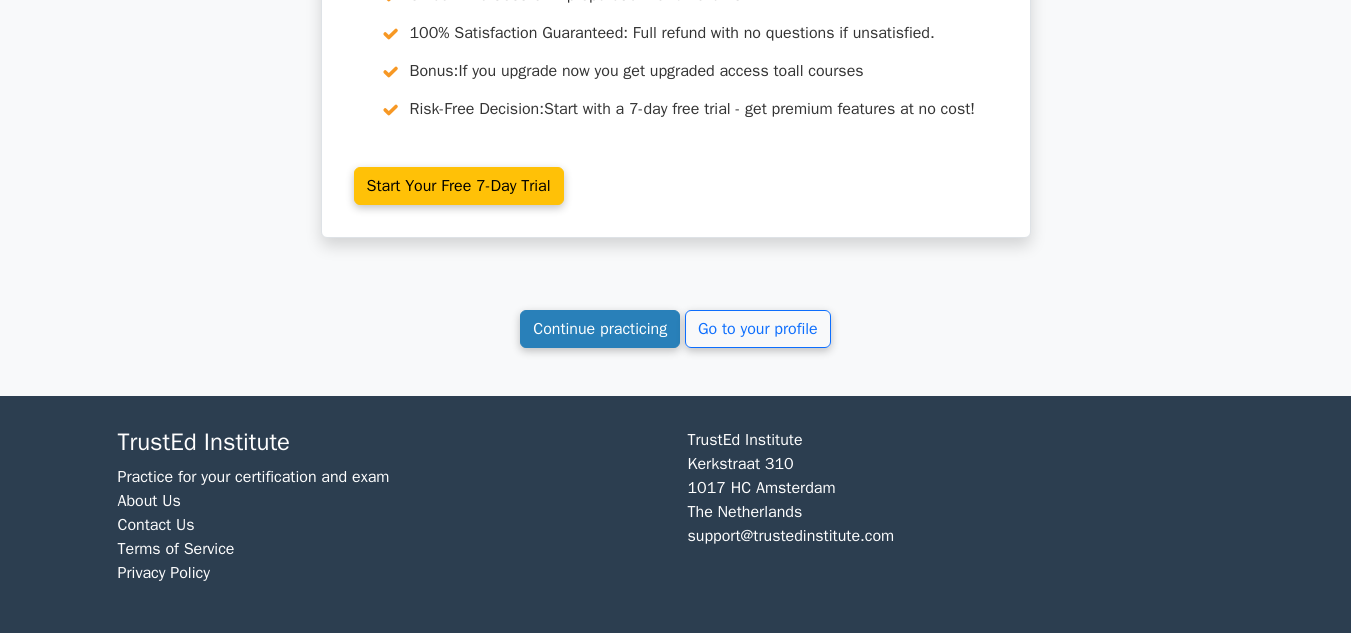 click on "Continue practicing" at bounding box center (600, 329) 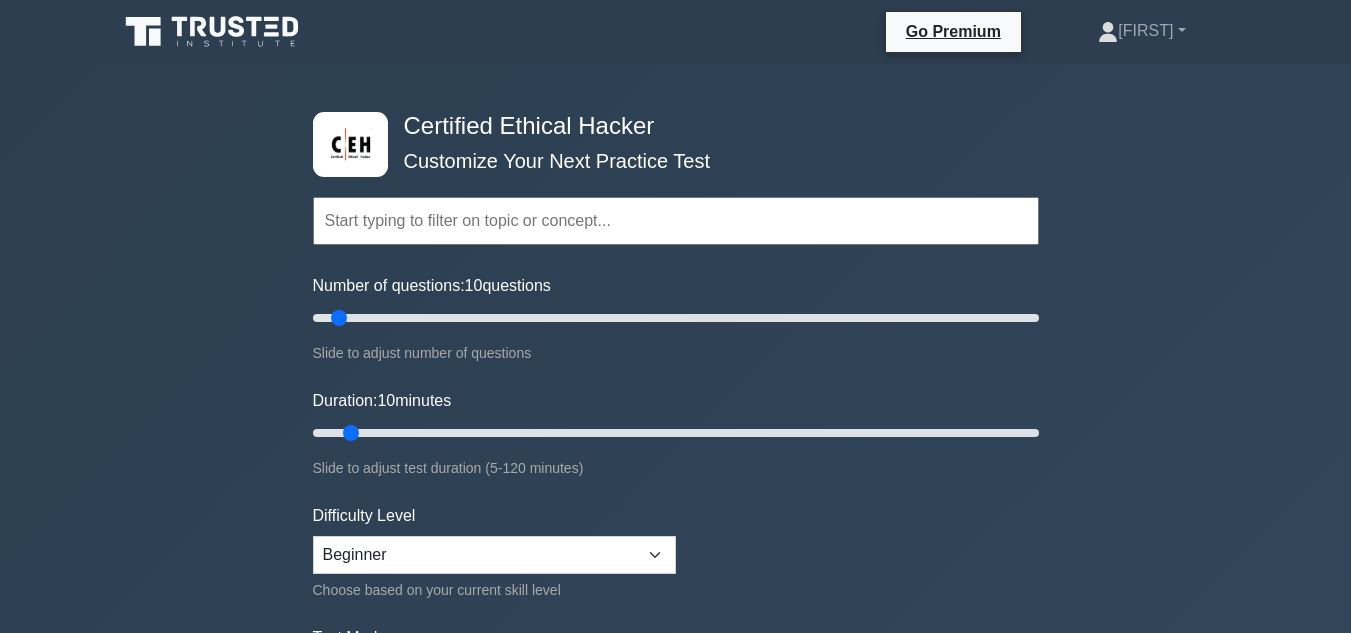 scroll, scrollTop: 0, scrollLeft: 0, axis: both 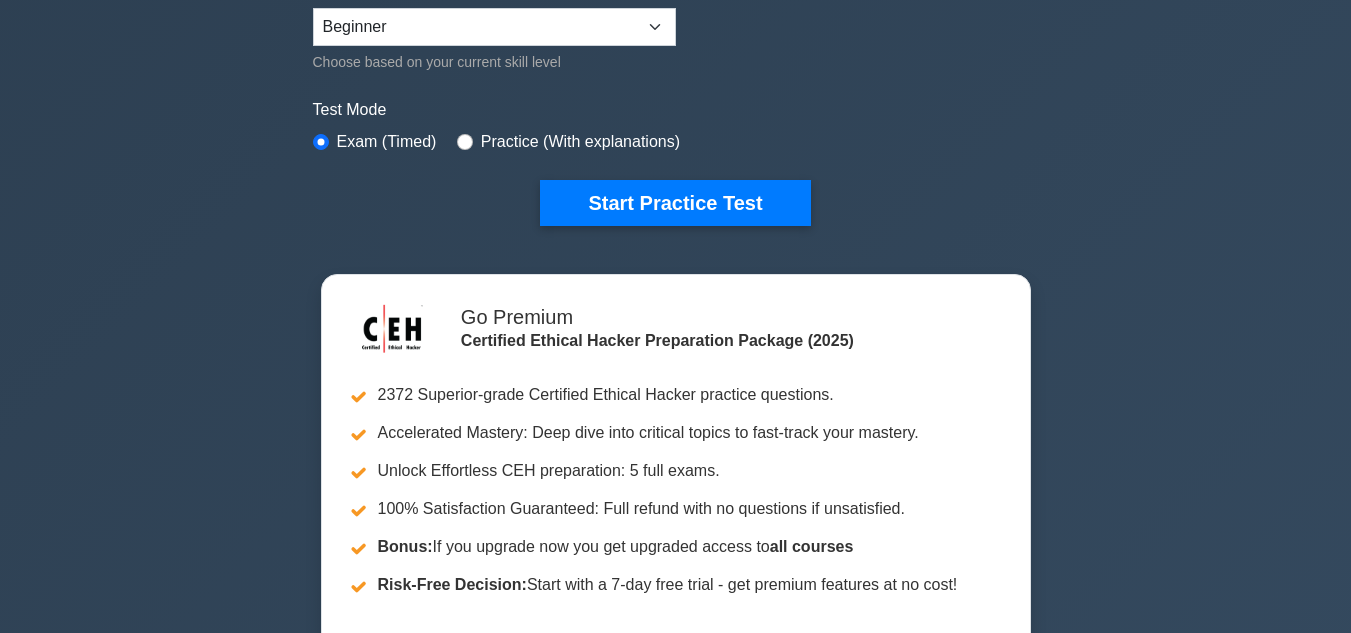 drag, startPoint x: 1359, startPoint y: 55, endPoint x: 1365, endPoint y: 103, distance: 48.373547 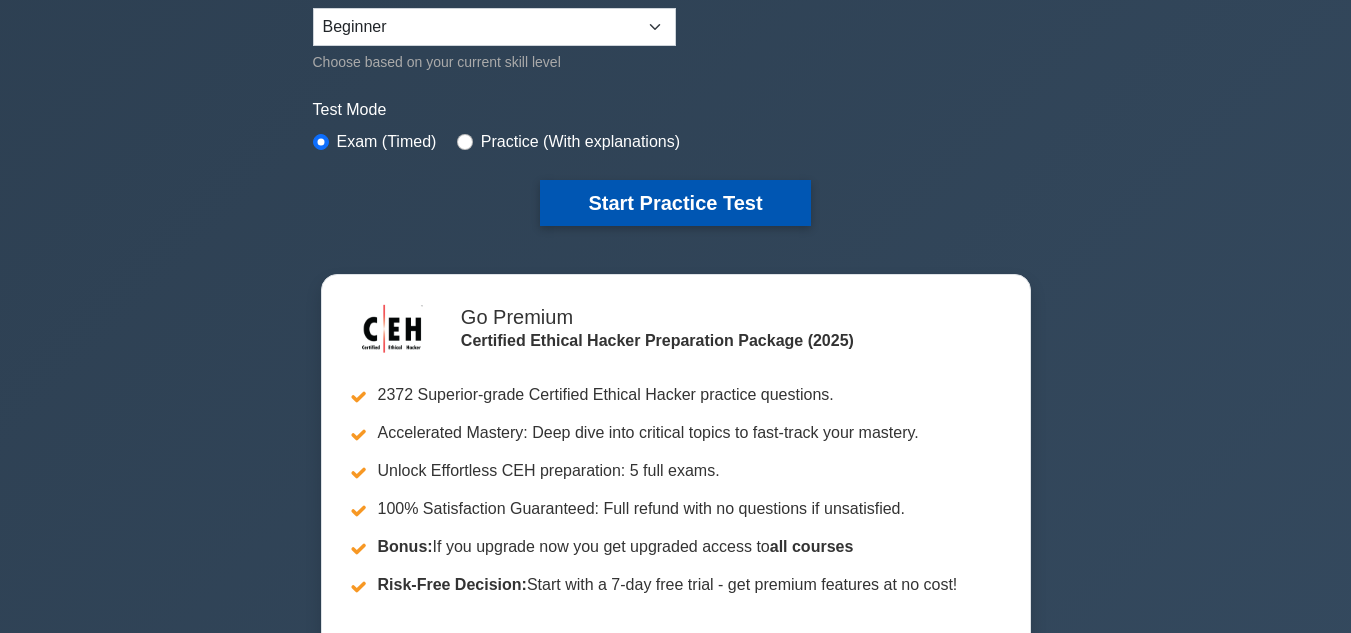 click on "Start Practice Test" at bounding box center (675, 203) 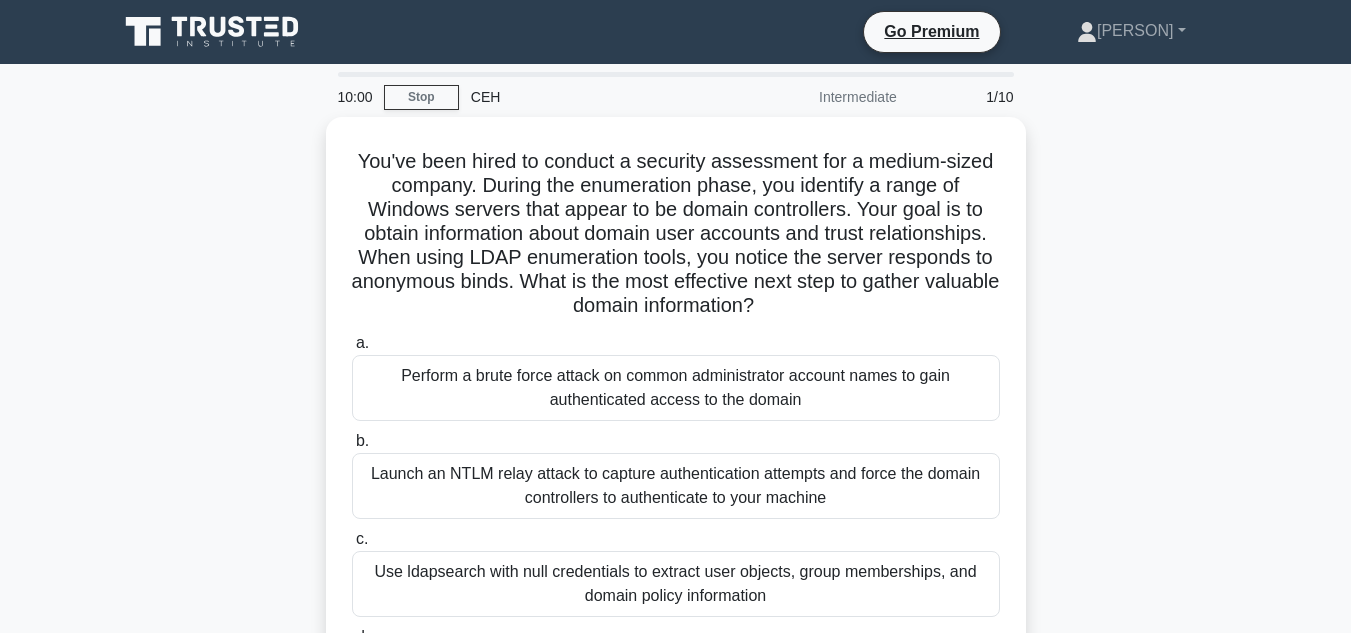 scroll, scrollTop: 0, scrollLeft: 0, axis: both 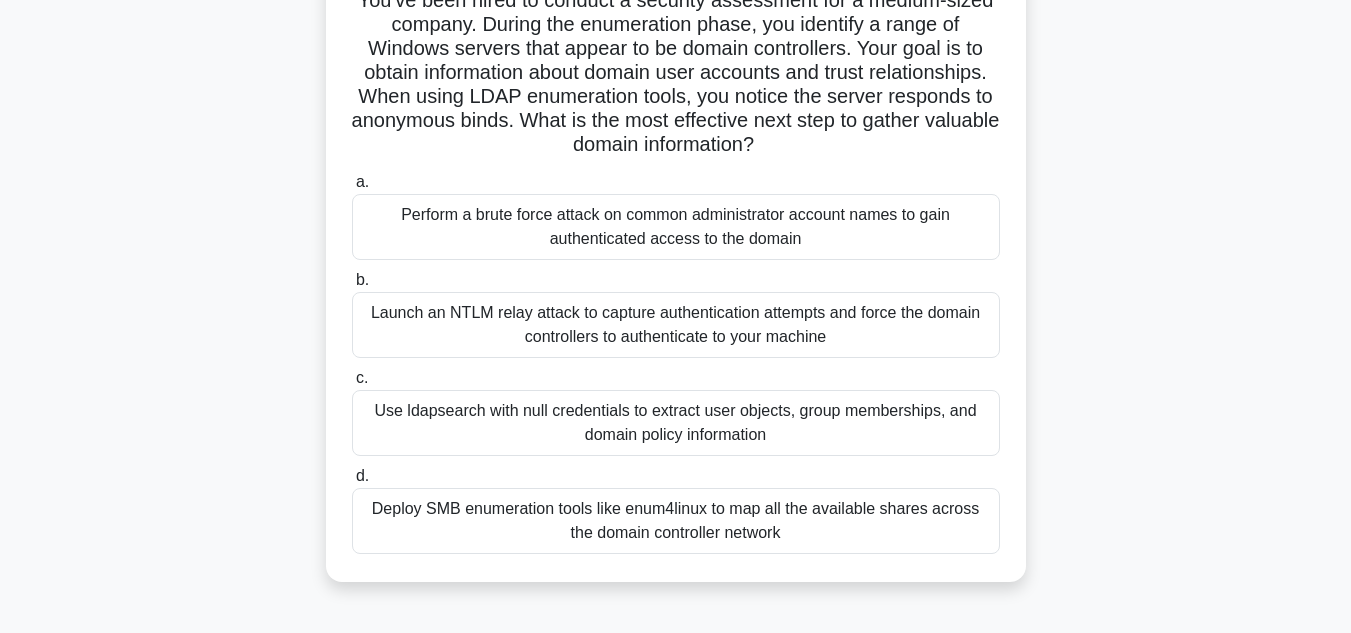 click on "Perform a brute force attack on common administrator account names to gain authenticated access to the domain" at bounding box center (676, 227) 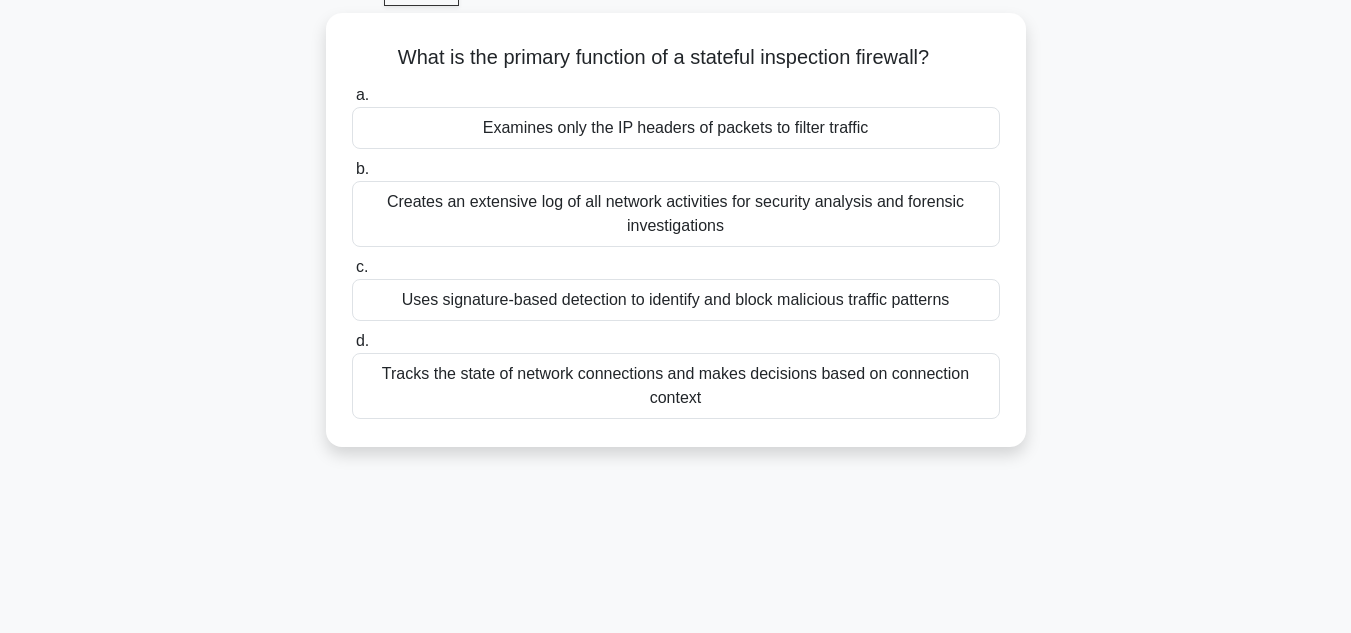 scroll, scrollTop: 0, scrollLeft: 0, axis: both 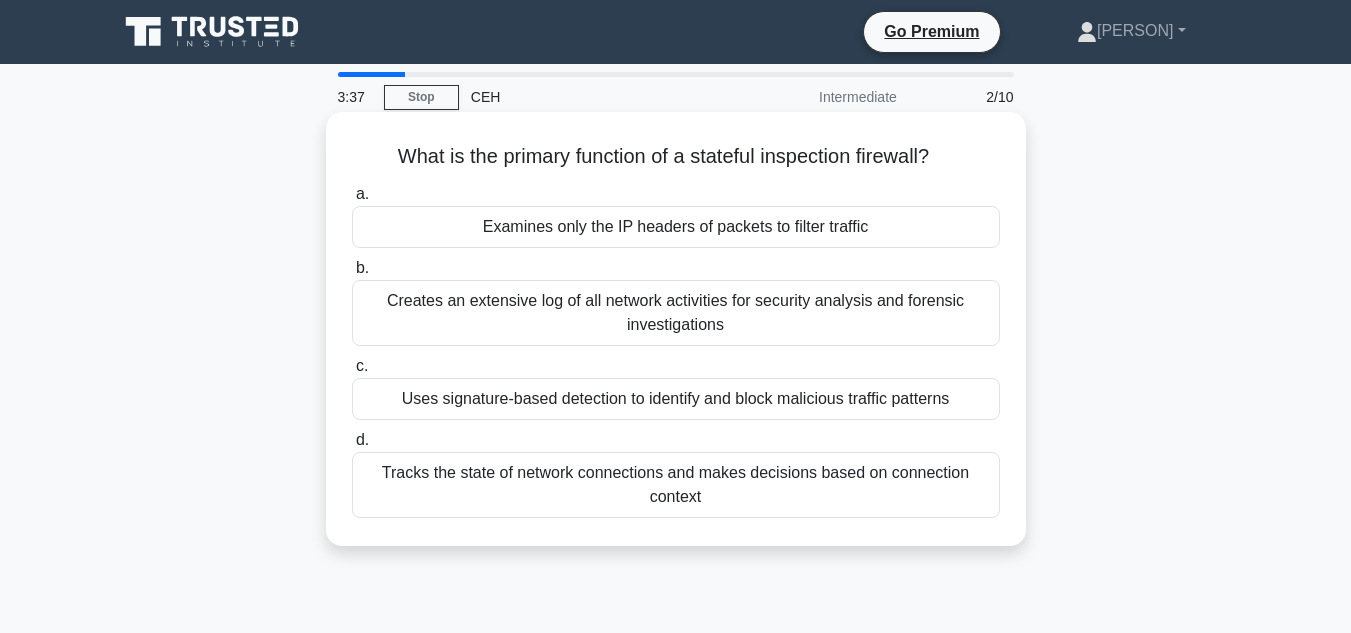 click on "Tracks the state of network connections and makes decisions based on connection context" at bounding box center [676, 485] 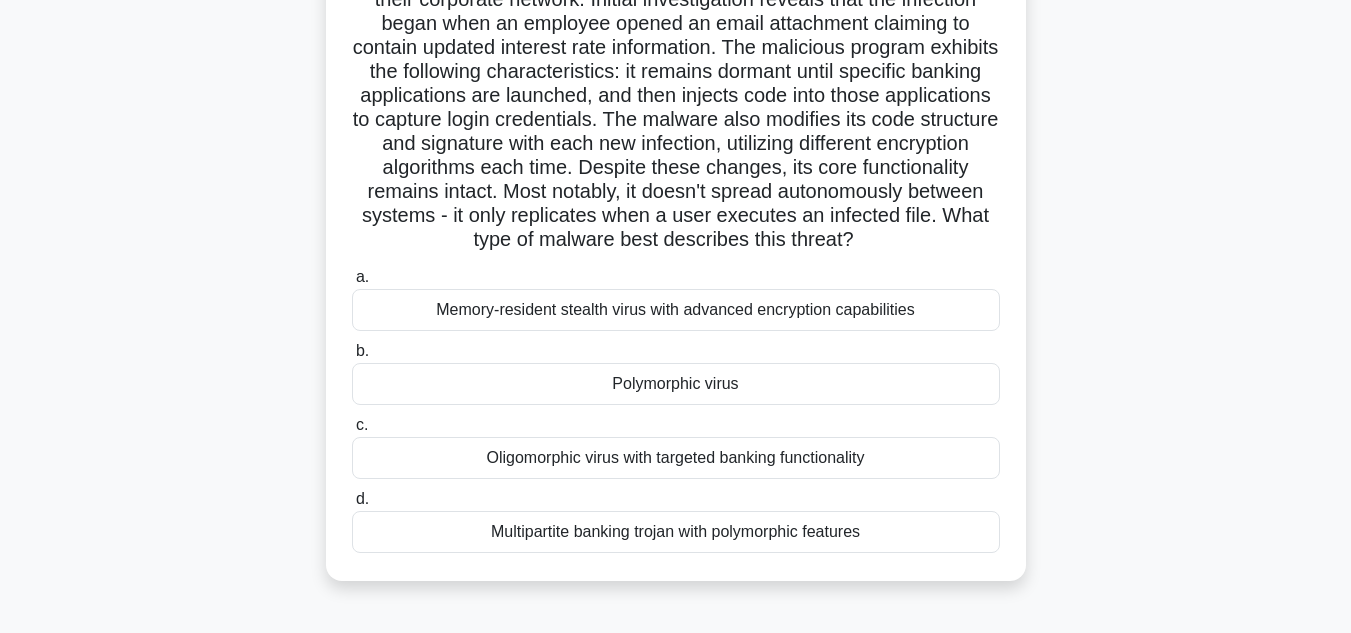 scroll, scrollTop: 185, scrollLeft: 0, axis: vertical 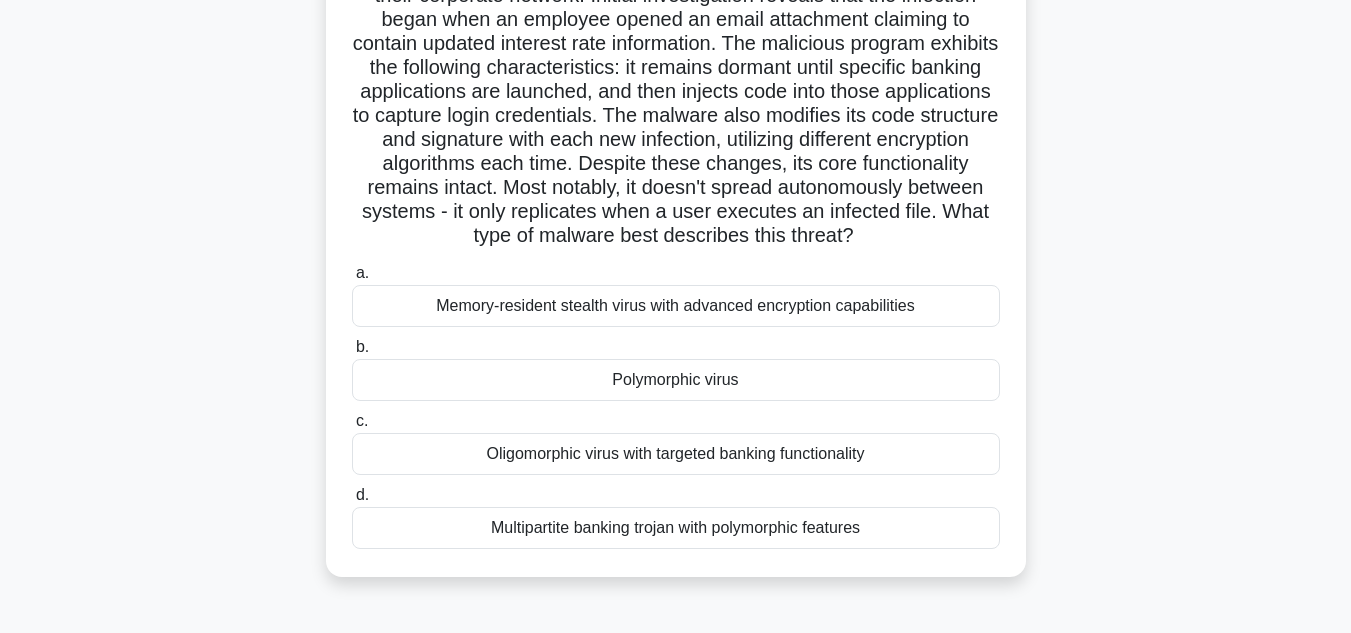 click on "Memory-resident stealth virus with advanced encryption capabilities" at bounding box center (676, 306) 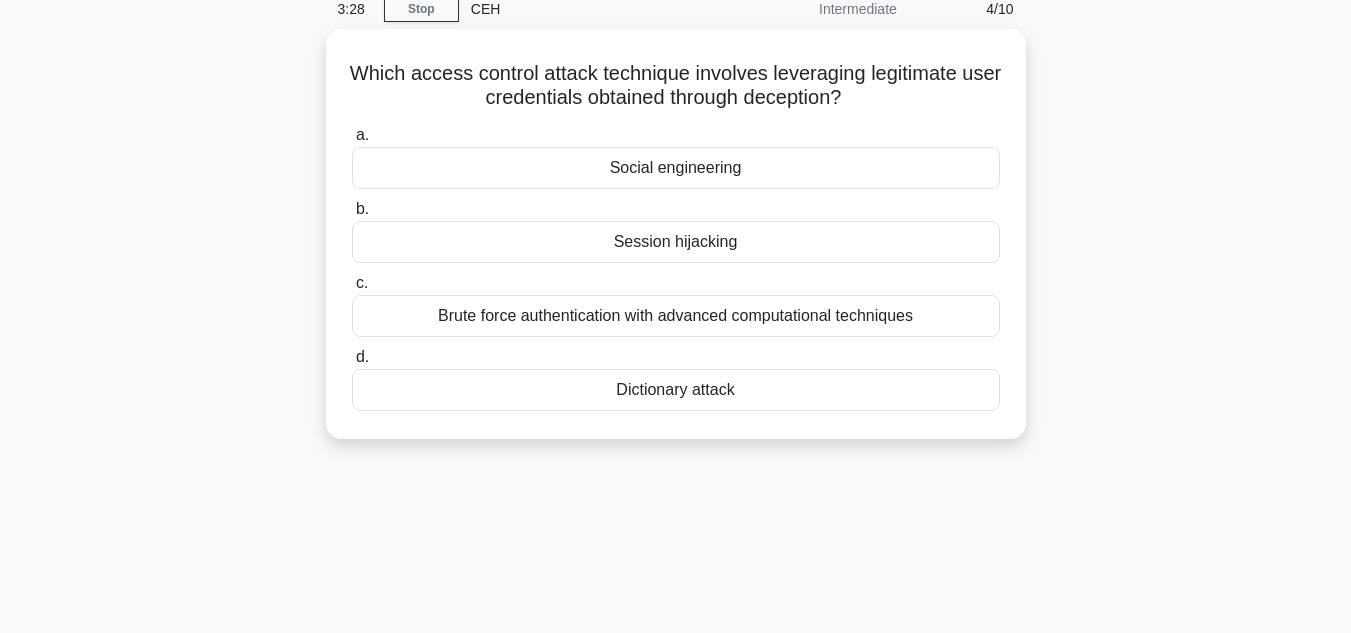 scroll, scrollTop: 0, scrollLeft: 0, axis: both 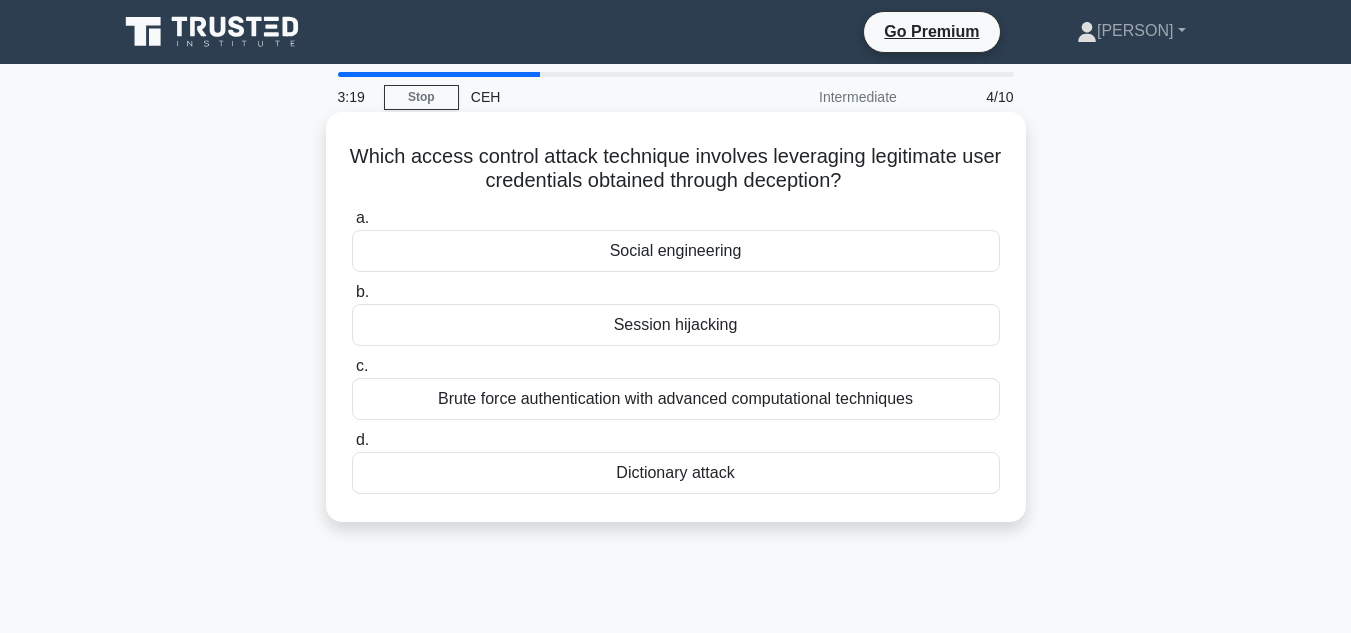 click on "Social engineering" at bounding box center (676, 251) 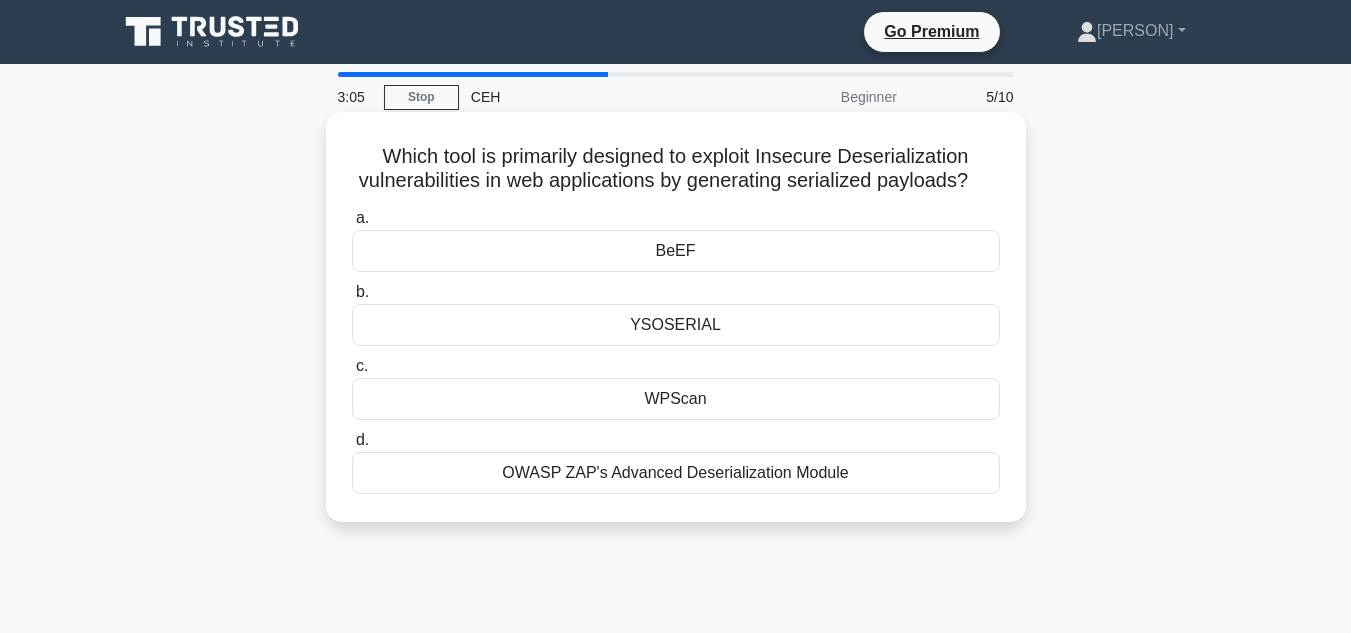 click on "WPScan" at bounding box center (676, 399) 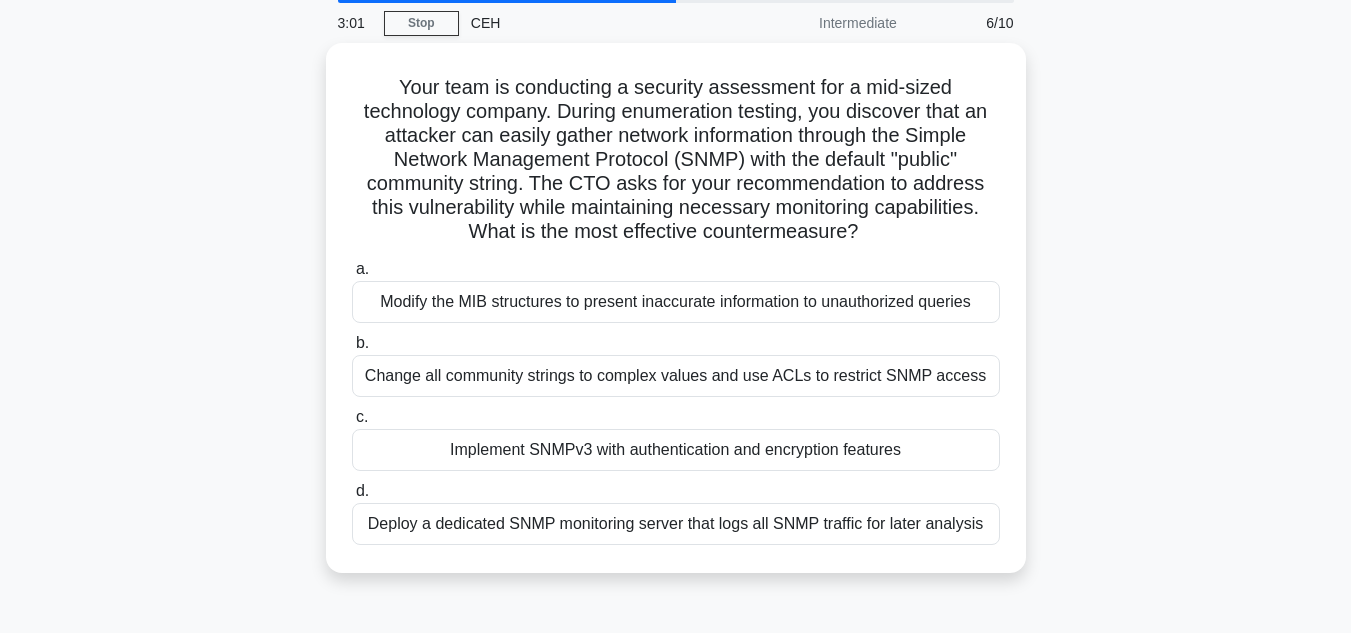 scroll, scrollTop: 71, scrollLeft: 0, axis: vertical 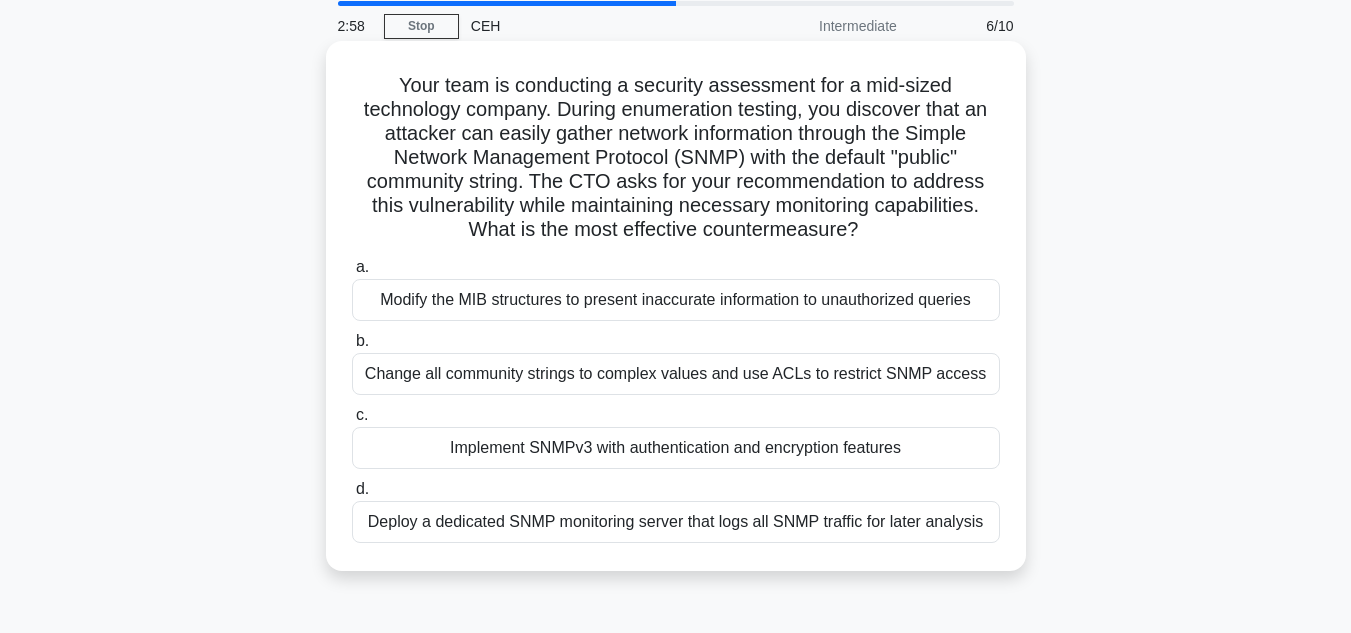 click on "Implement SNMPv3 with authentication and encryption features" at bounding box center (676, 448) 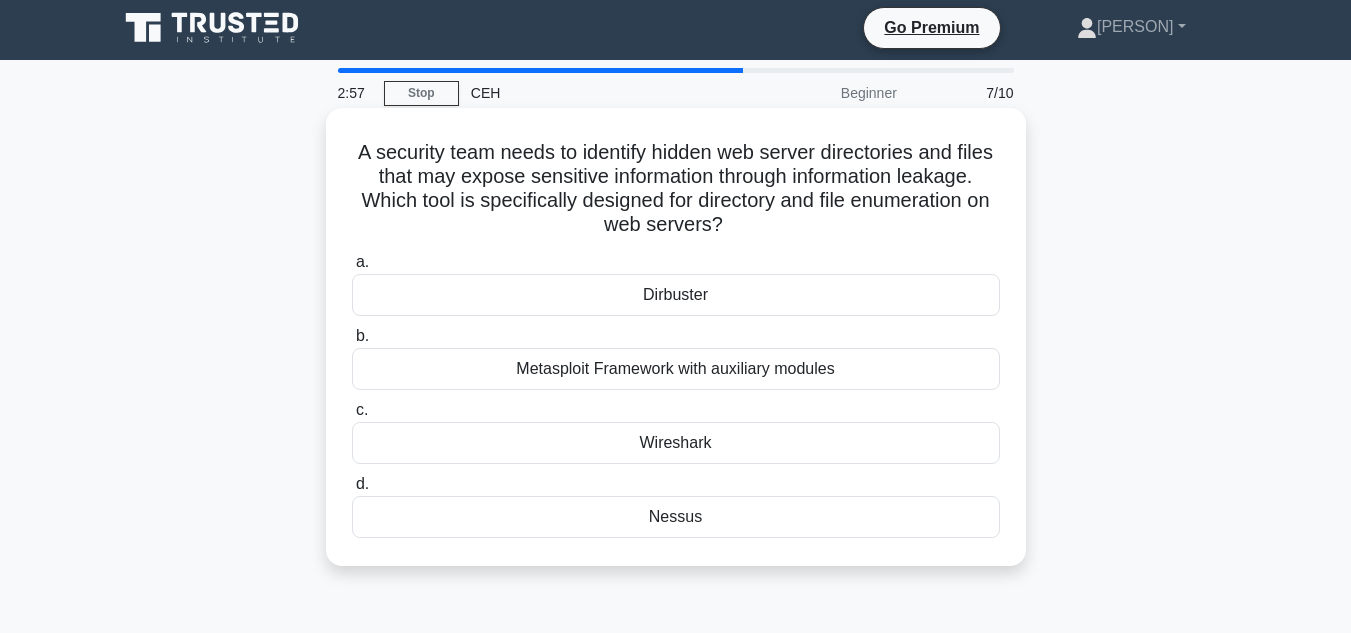 scroll, scrollTop: 0, scrollLeft: 0, axis: both 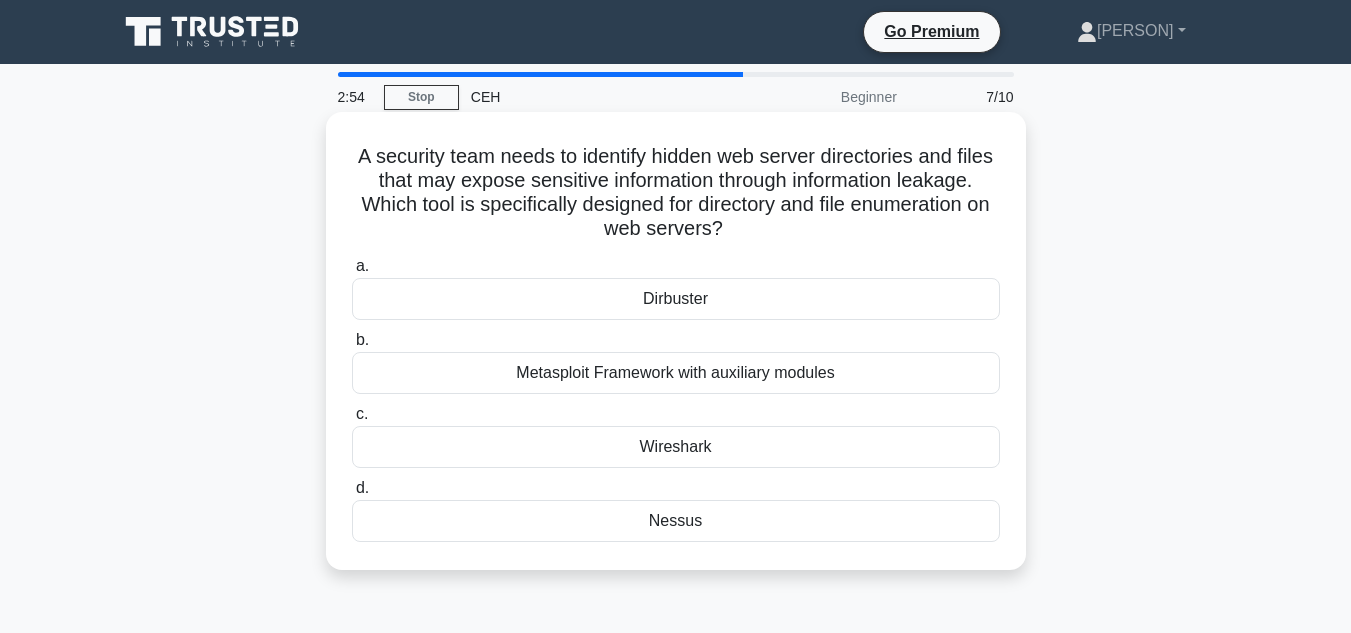 click on "Nessus" at bounding box center [676, 521] 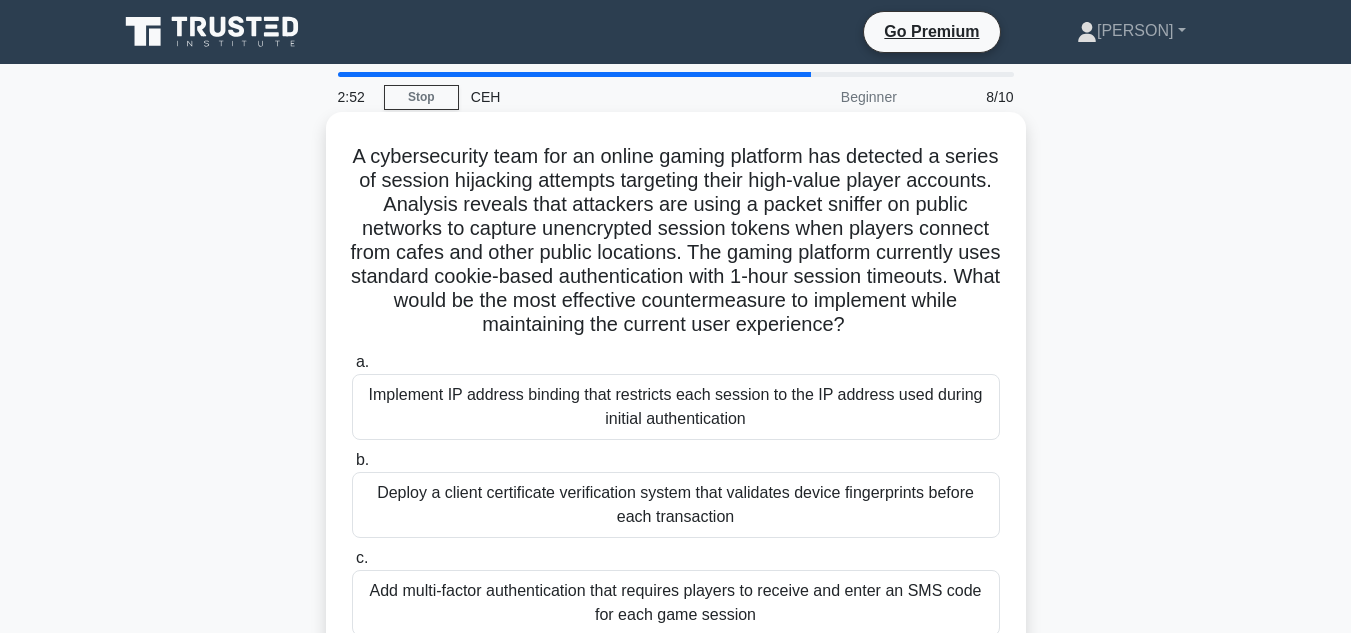 click on "Implement IP address binding that restricts each session to the IP address used during initial authentication" at bounding box center (676, 407) 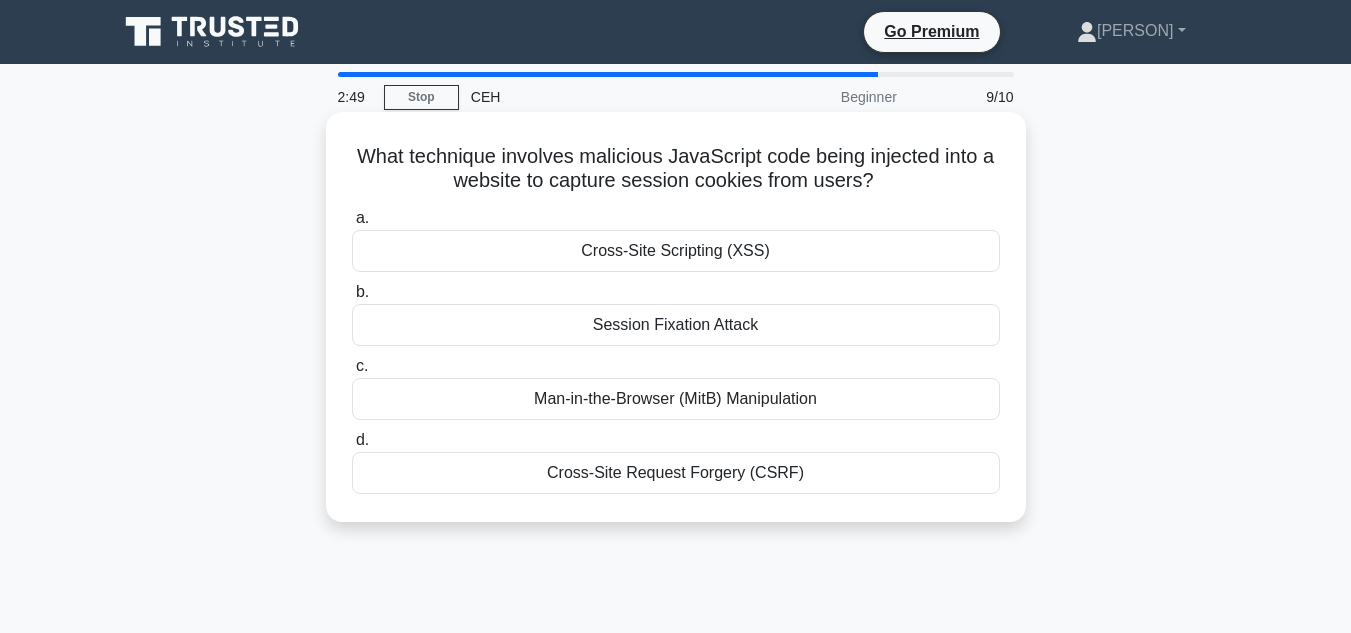 click on "Cross-Site Scripting (XSS)" at bounding box center [676, 251] 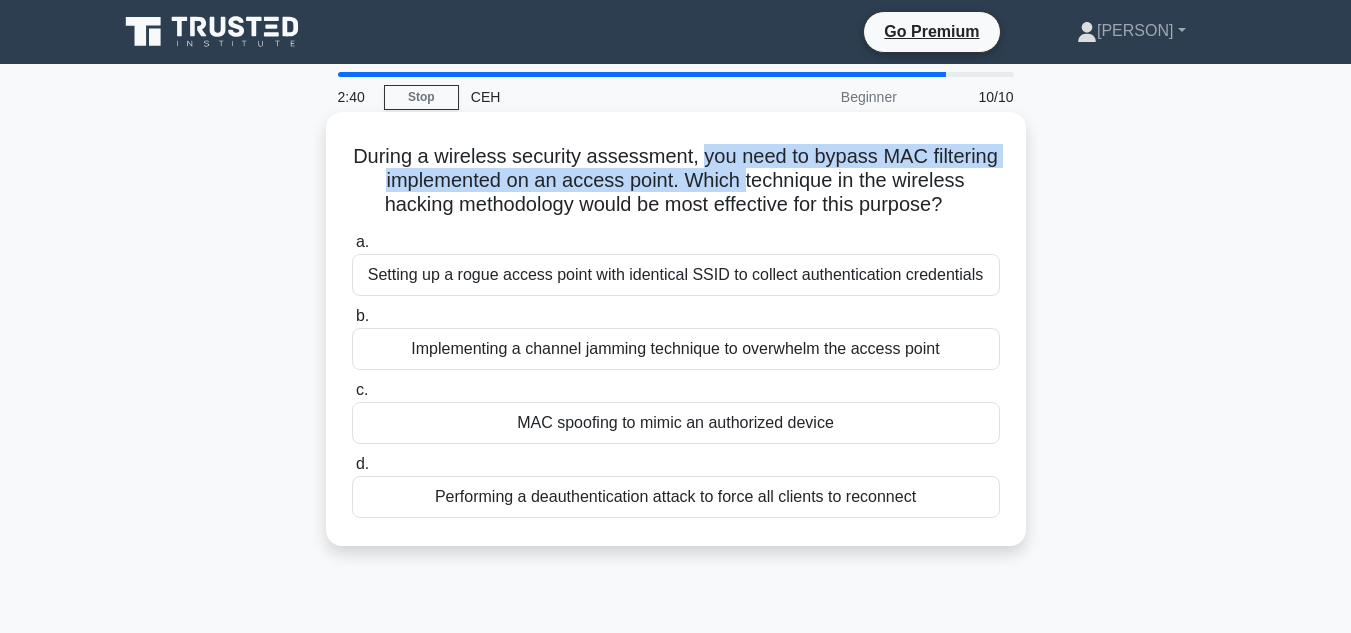 drag, startPoint x: 701, startPoint y: 163, endPoint x: 747, endPoint y: 181, distance: 49.396355 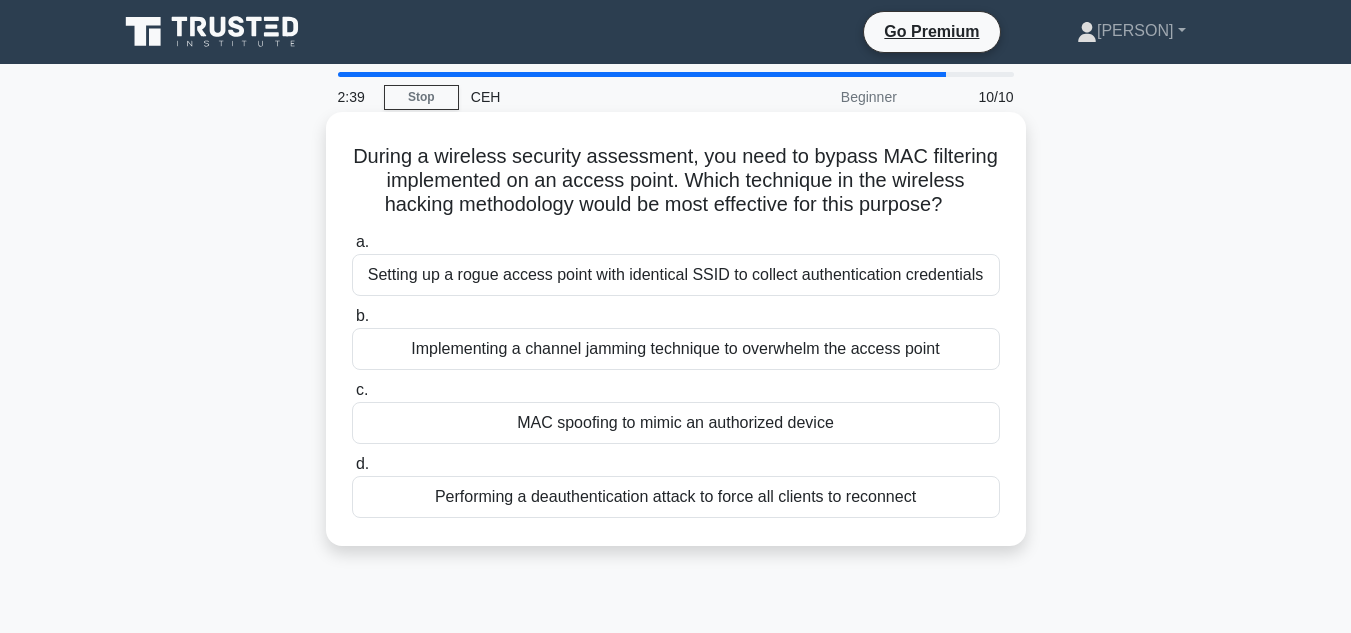 click on "During a wireless security assessment, you need to bypass MAC filtering implemented on an access point. Which technique in the wireless hacking methodology would be most effective for this purpose?
.spinner_0XTQ{transform-origin:center;animation:spinner_y6GP .75s linear infinite}@keyframes spinner_y6GP{100%{transform:rotate(360deg)}}" at bounding box center (676, 181) 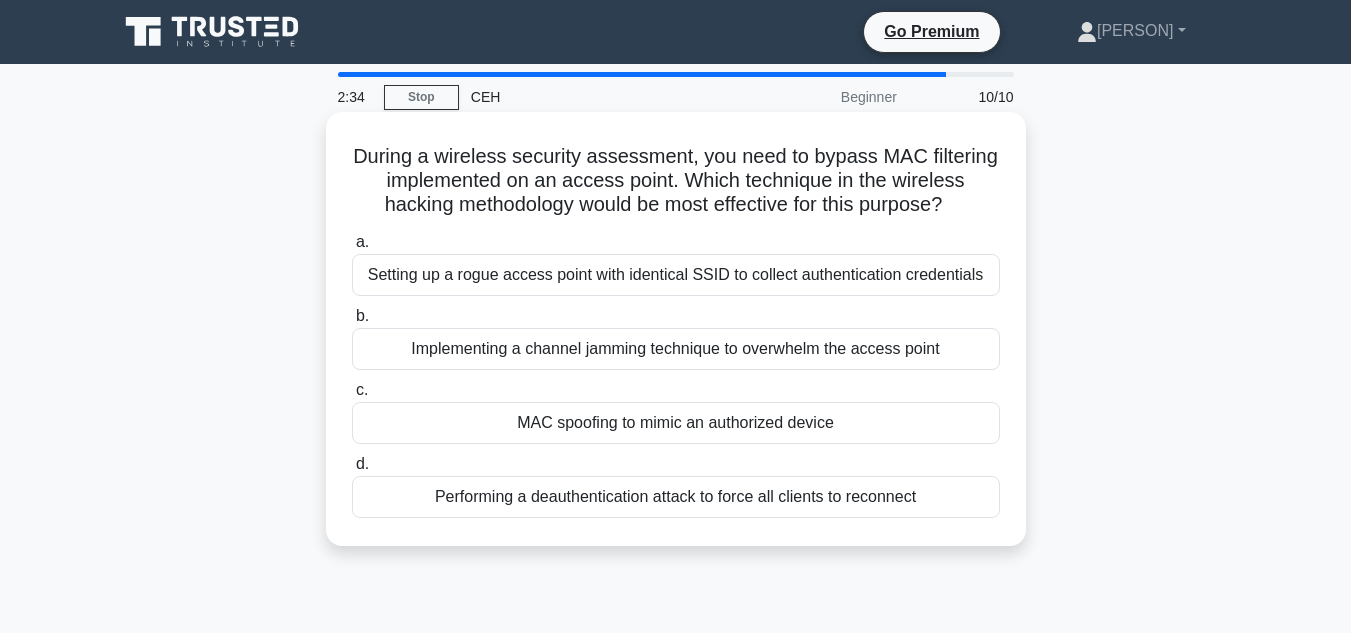 click on "Setting up a rogue access point with identical SSID to collect authentication credentials" at bounding box center [676, 275] 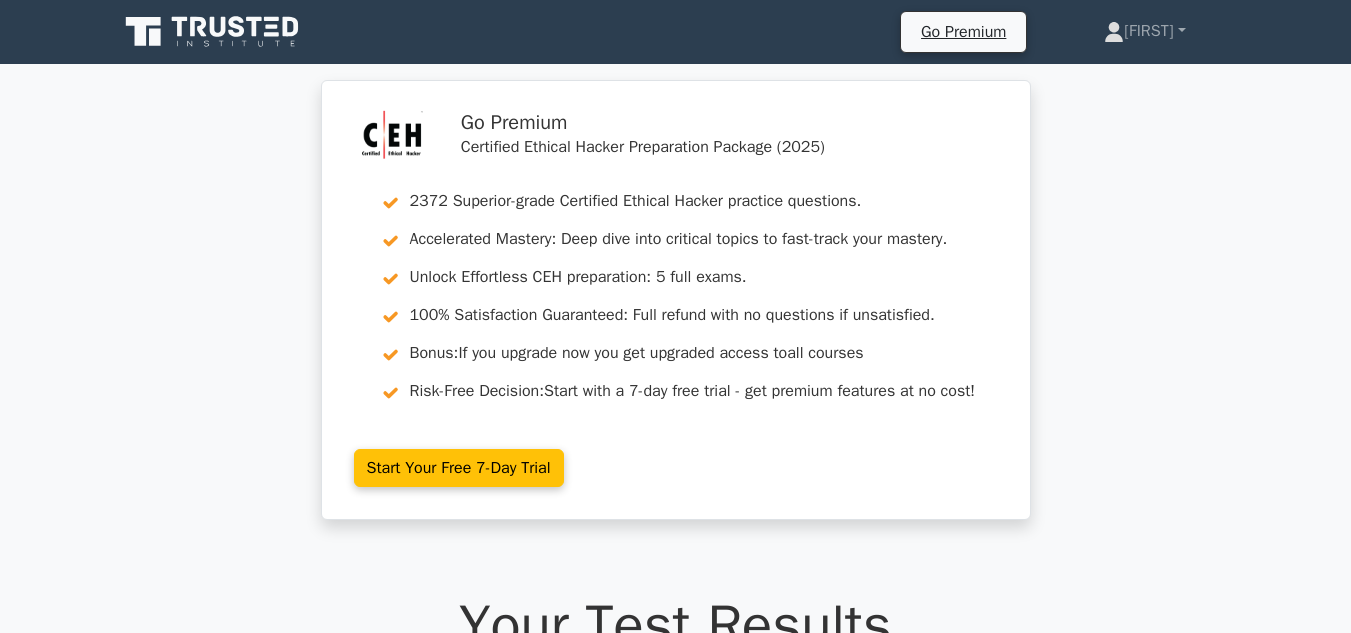 scroll, scrollTop: 0, scrollLeft: 0, axis: both 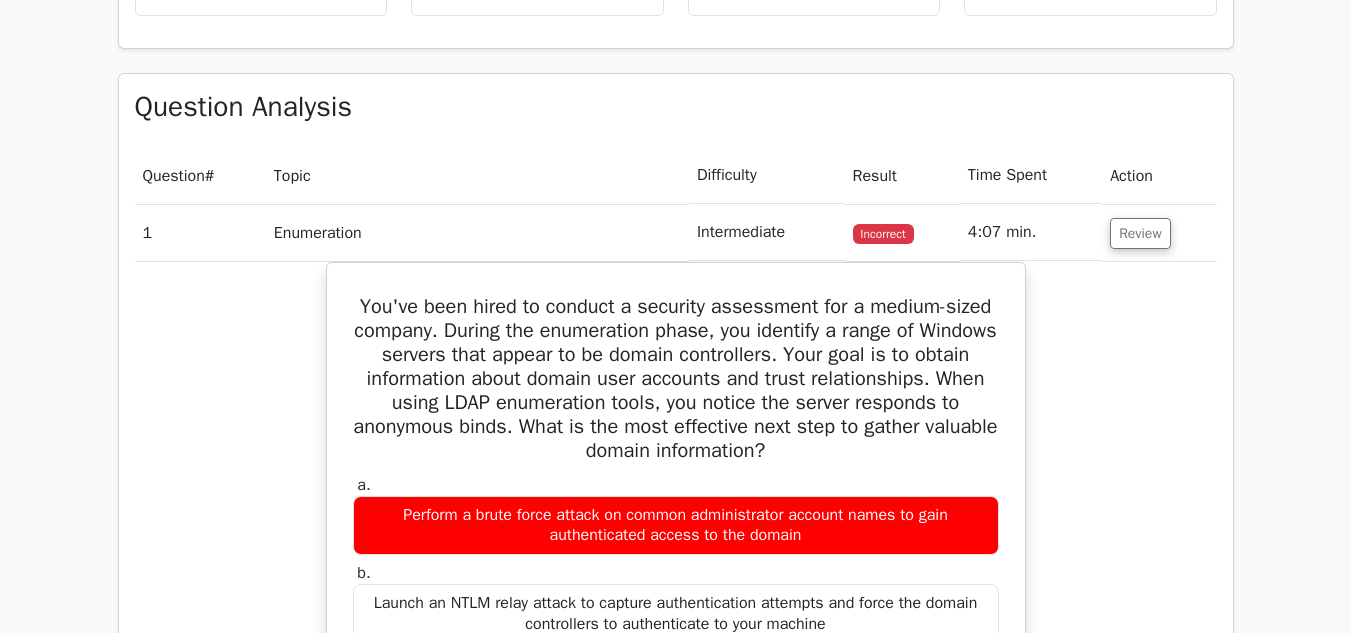 drag, startPoint x: 1364, startPoint y: 70, endPoint x: 1359, endPoint y: 262, distance: 192.0651 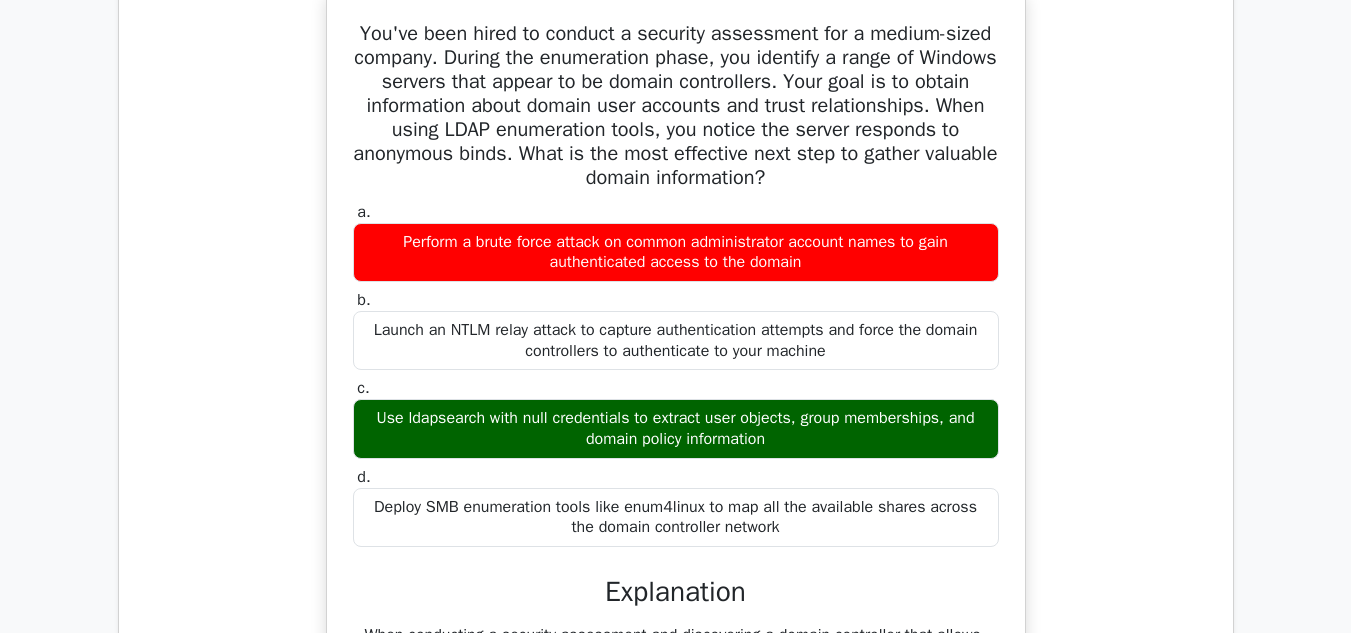 scroll, scrollTop: 1721, scrollLeft: 0, axis: vertical 